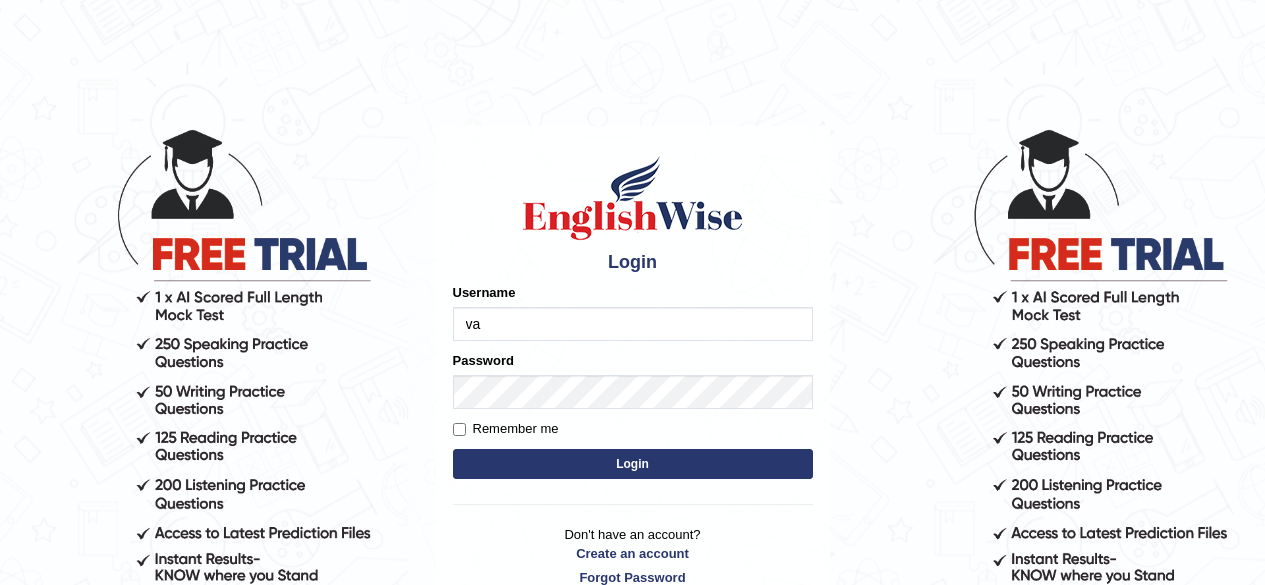 scroll, scrollTop: 0, scrollLeft: 0, axis: both 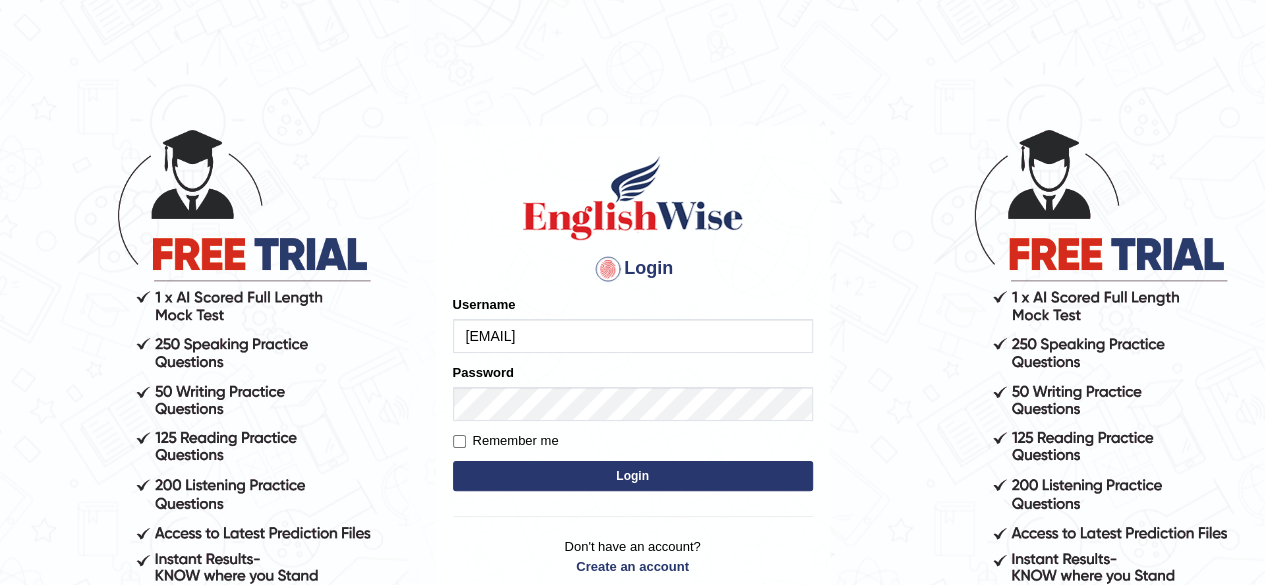 type on "vanditjaat21@gmail.com" 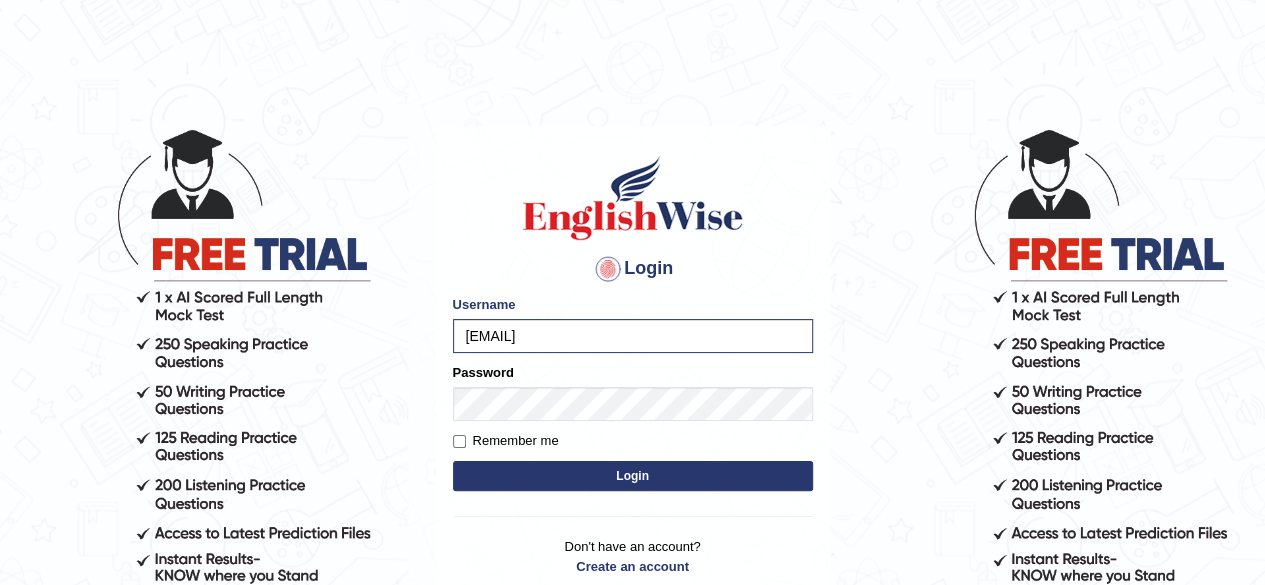 click on "Login" at bounding box center (633, 476) 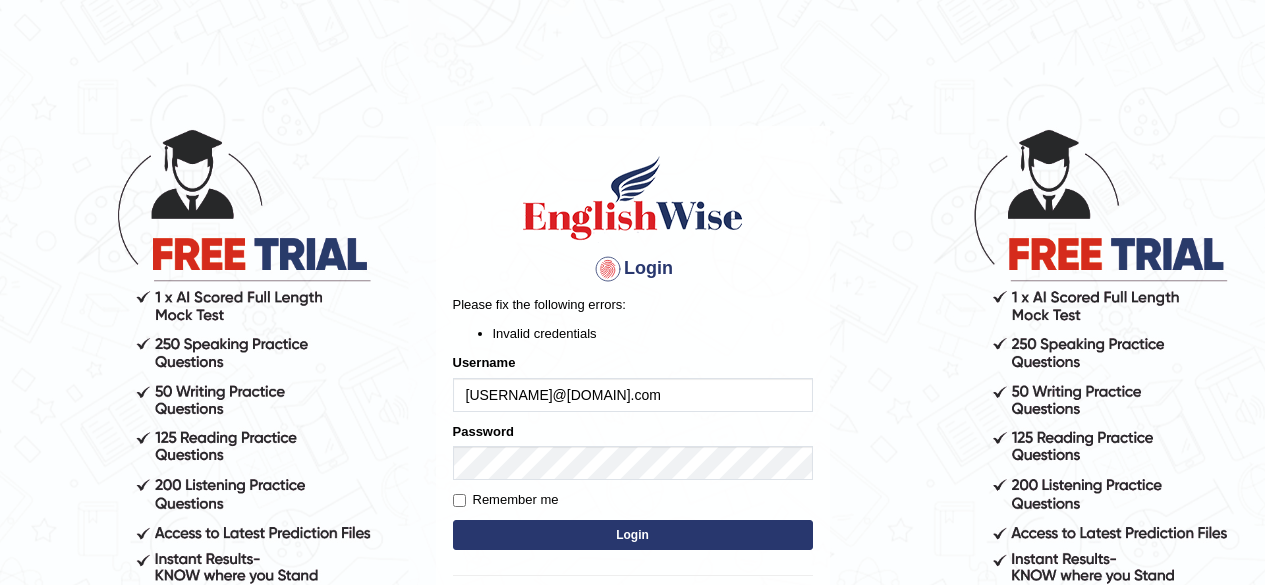 scroll, scrollTop: 0, scrollLeft: 0, axis: both 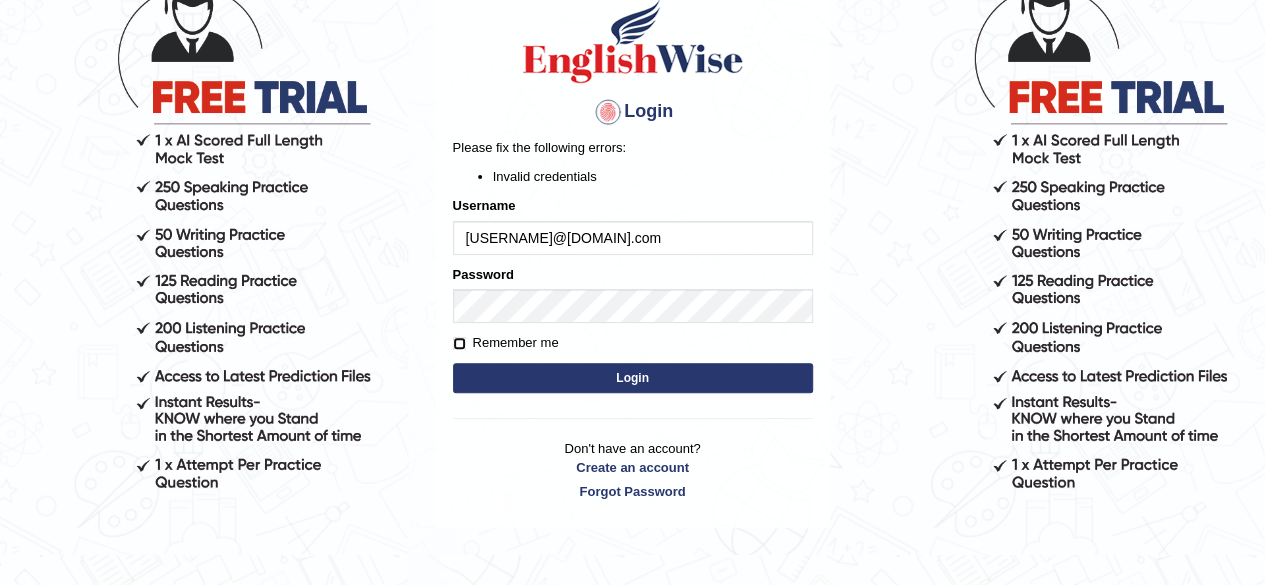 click on "Remember me" at bounding box center (459, 343) 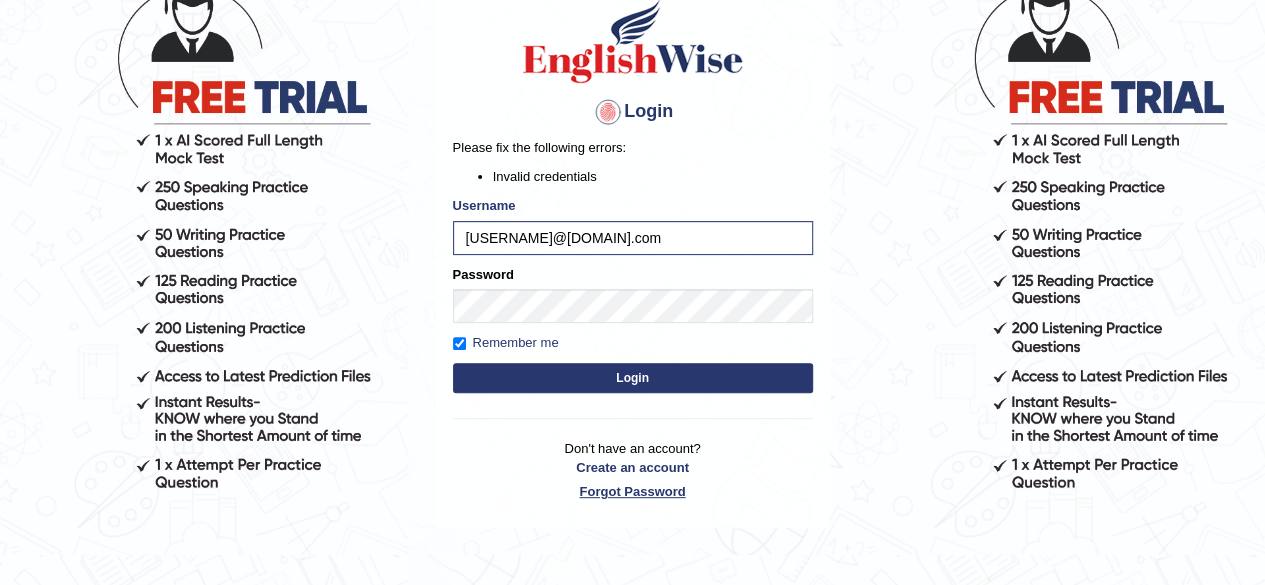 click on "Forgot Password" at bounding box center [633, 491] 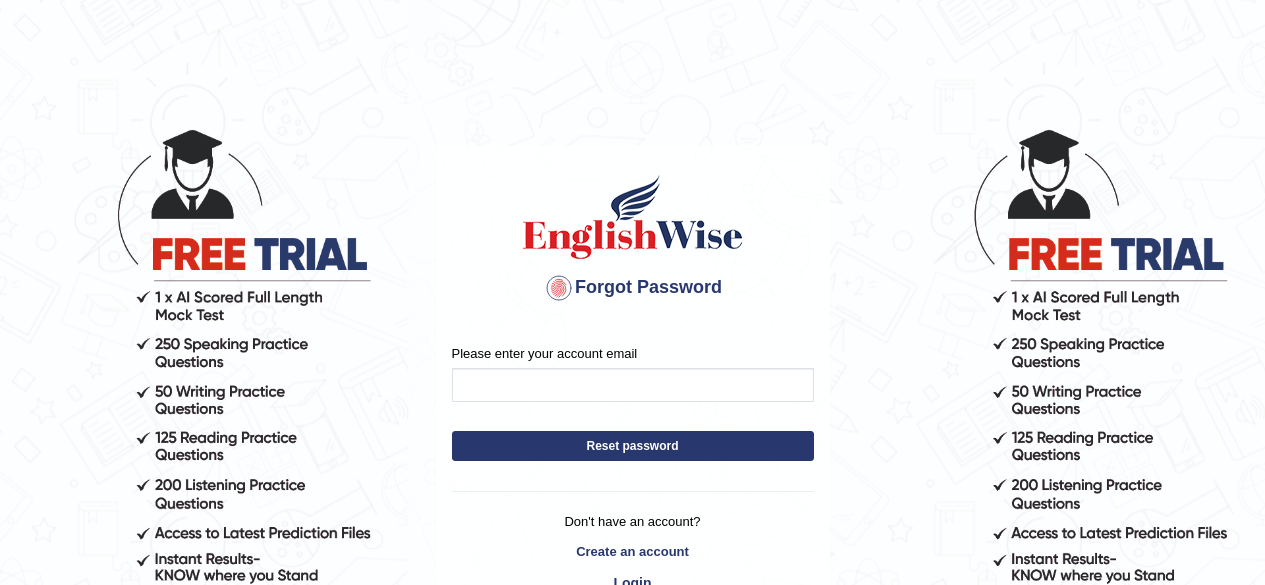 scroll, scrollTop: 0, scrollLeft: 0, axis: both 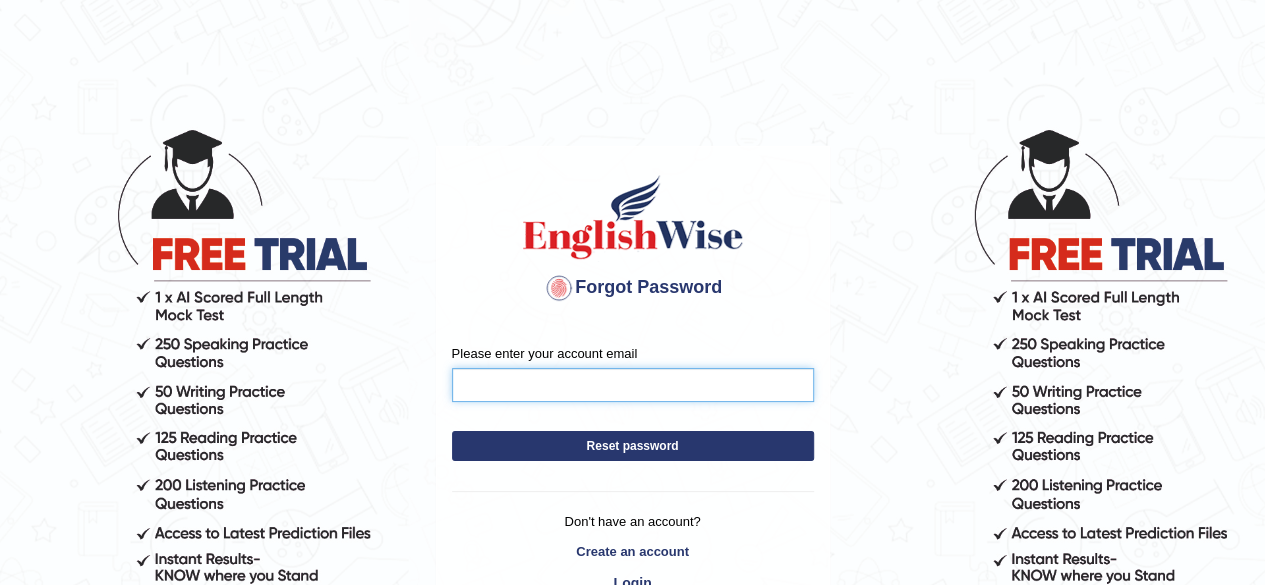 click on "Please enter your account email" at bounding box center [633, 385] 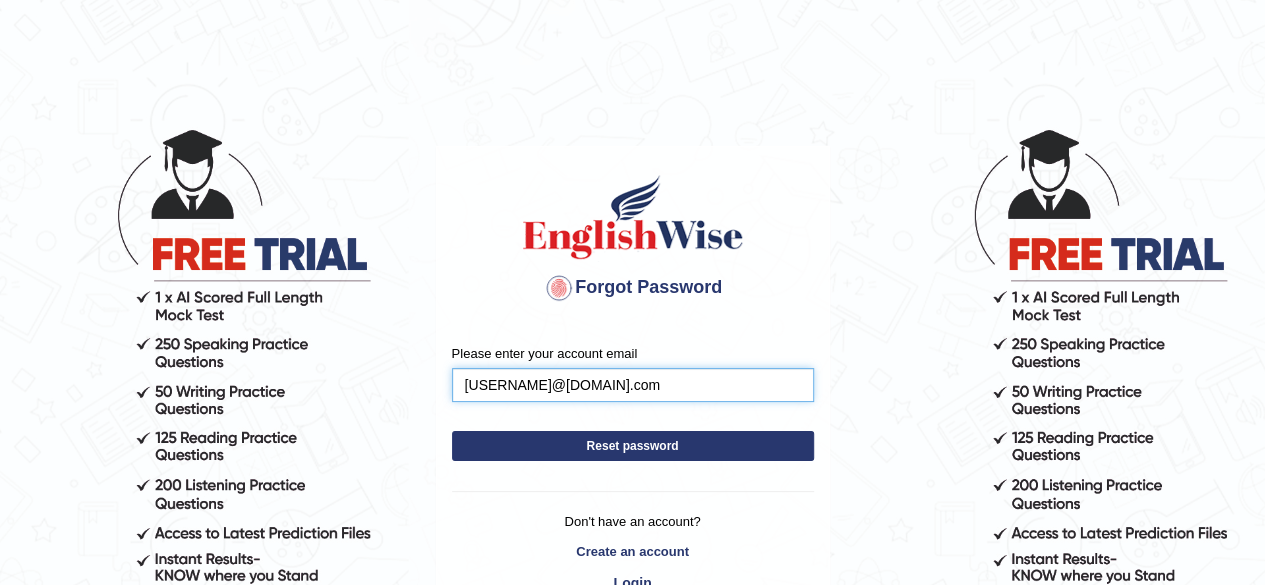 type on "vanditjaat21@gmail.com" 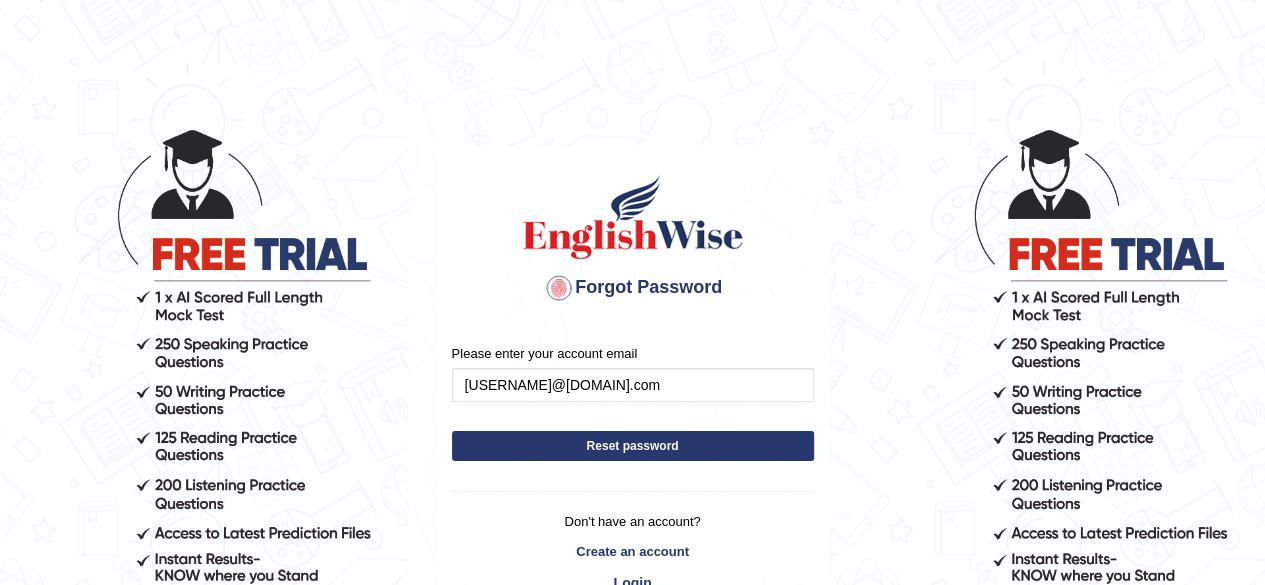 click on "Reset password" at bounding box center [633, 446] 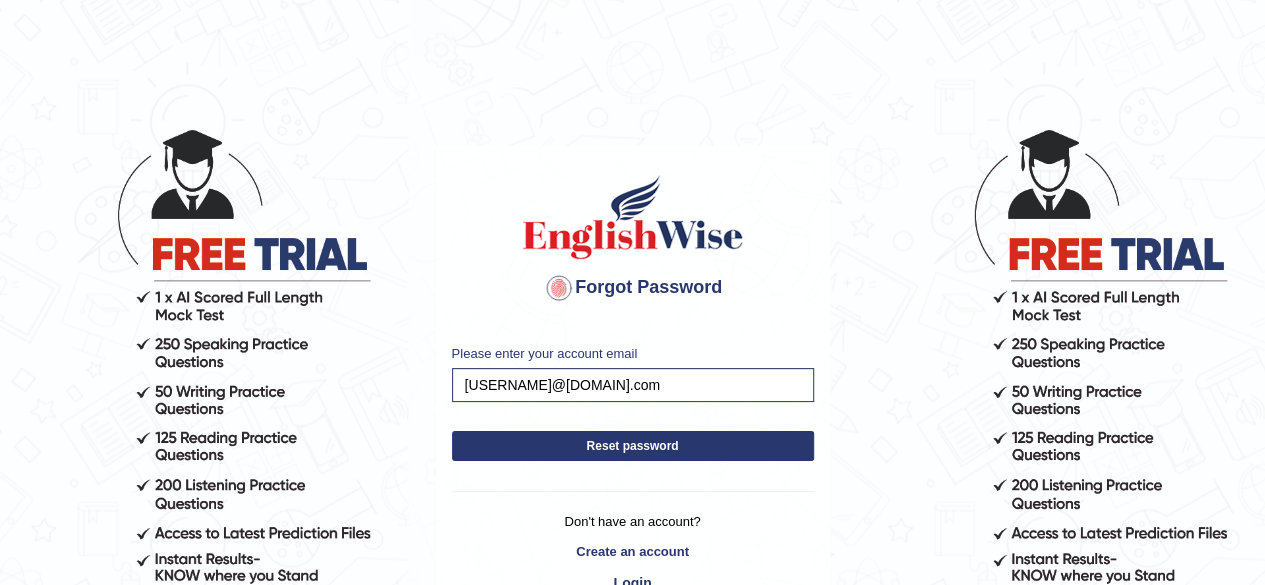 click on "Reset password" at bounding box center [633, 446] 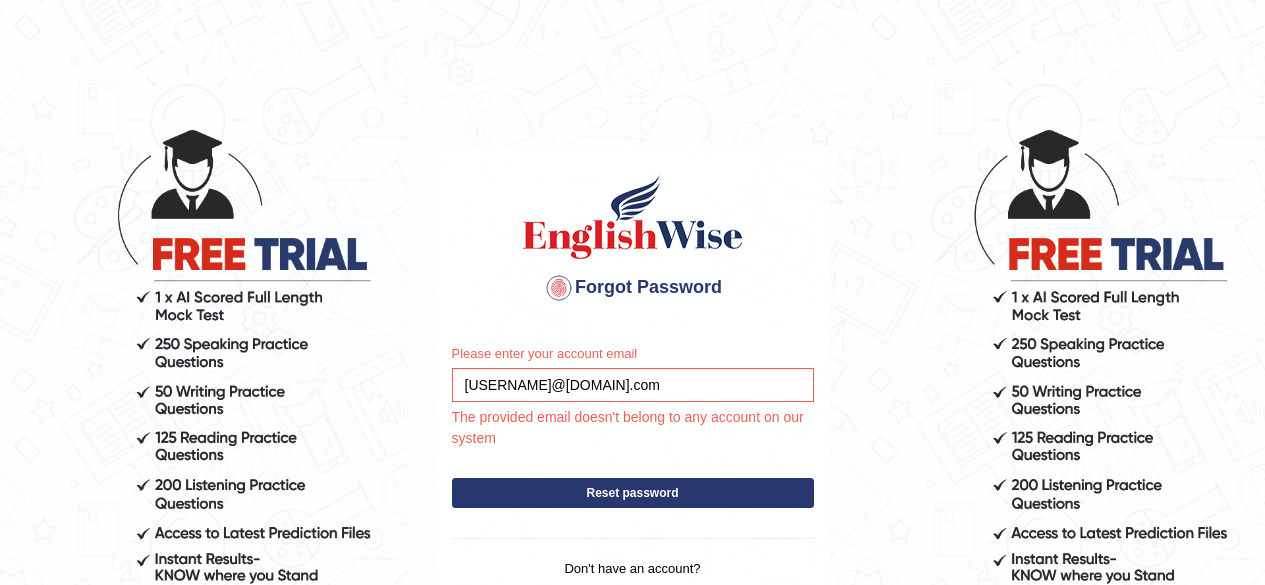 scroll, scrollTop: 0, scrollLeft: 0, axis: both 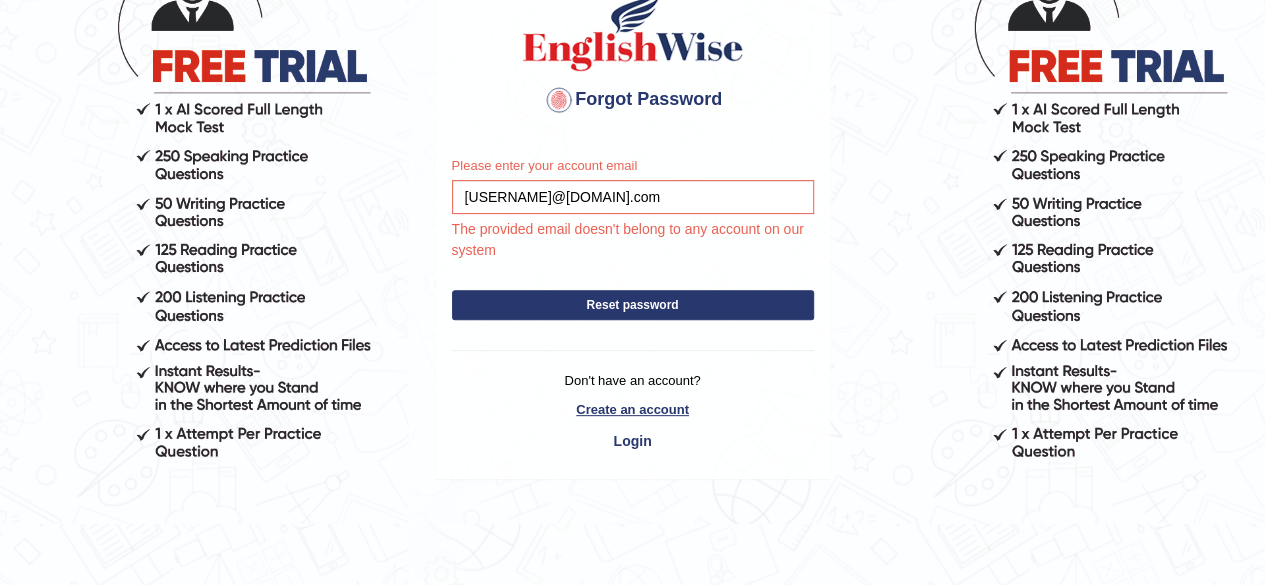 click on "Create an account" at bounding box center (633, 409) 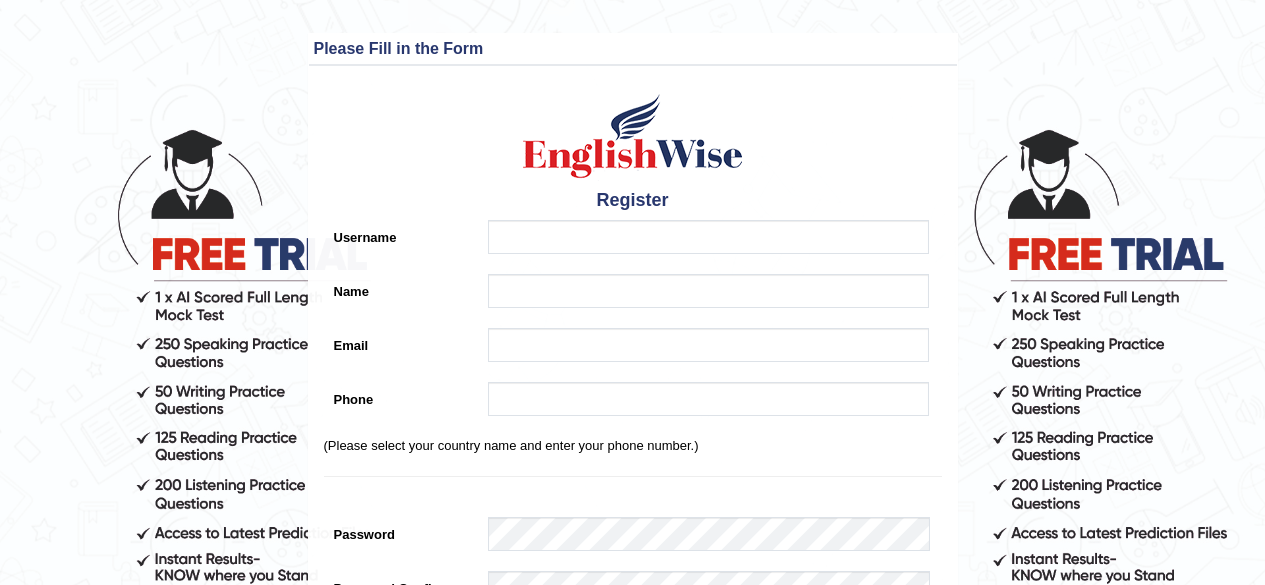 scroll, scrollTop: 0, scrollLeft: 0, axis: both 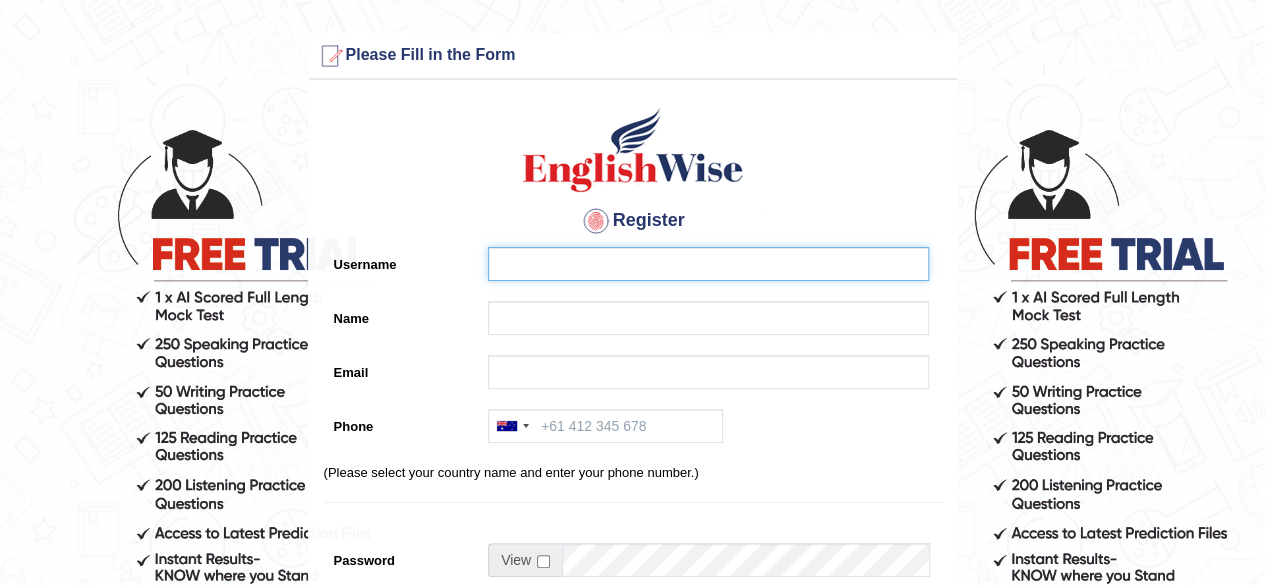 click on "Username" at bounding box center [708, 264] 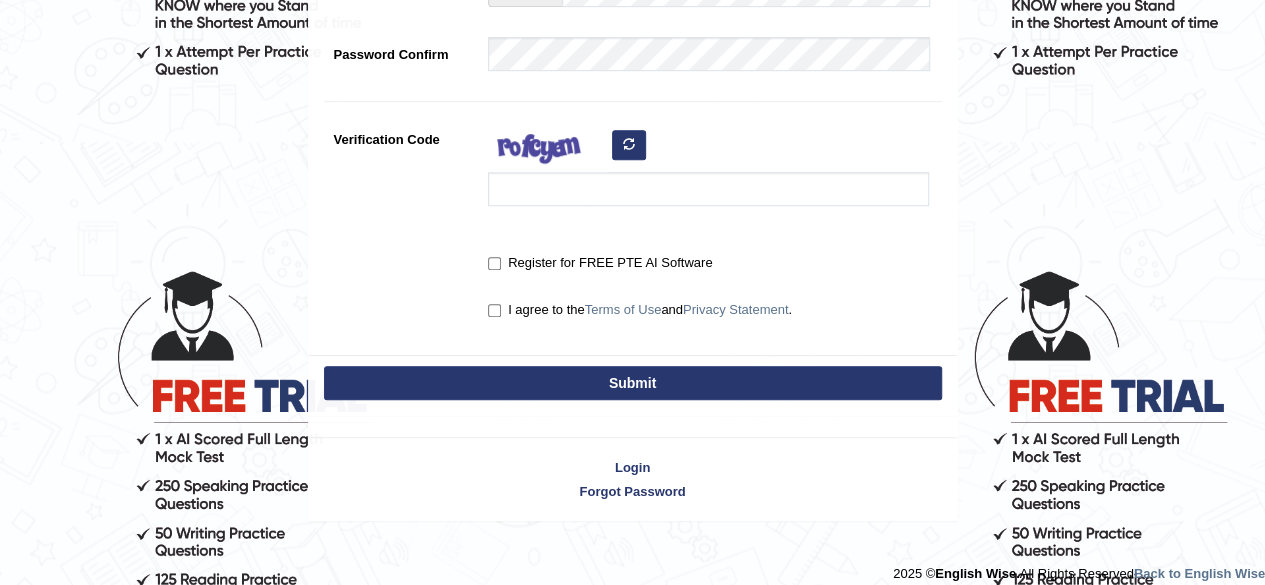 scroll, scrollTop: 584, scrollLeft: 0, axis: vertical 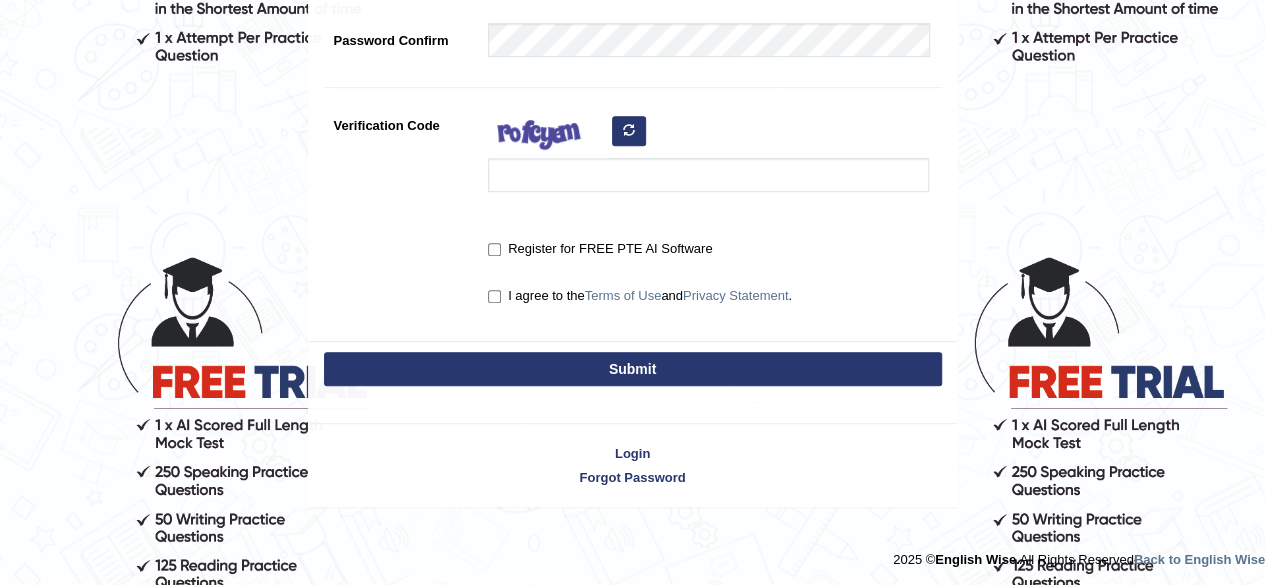 type on "[LAST]" 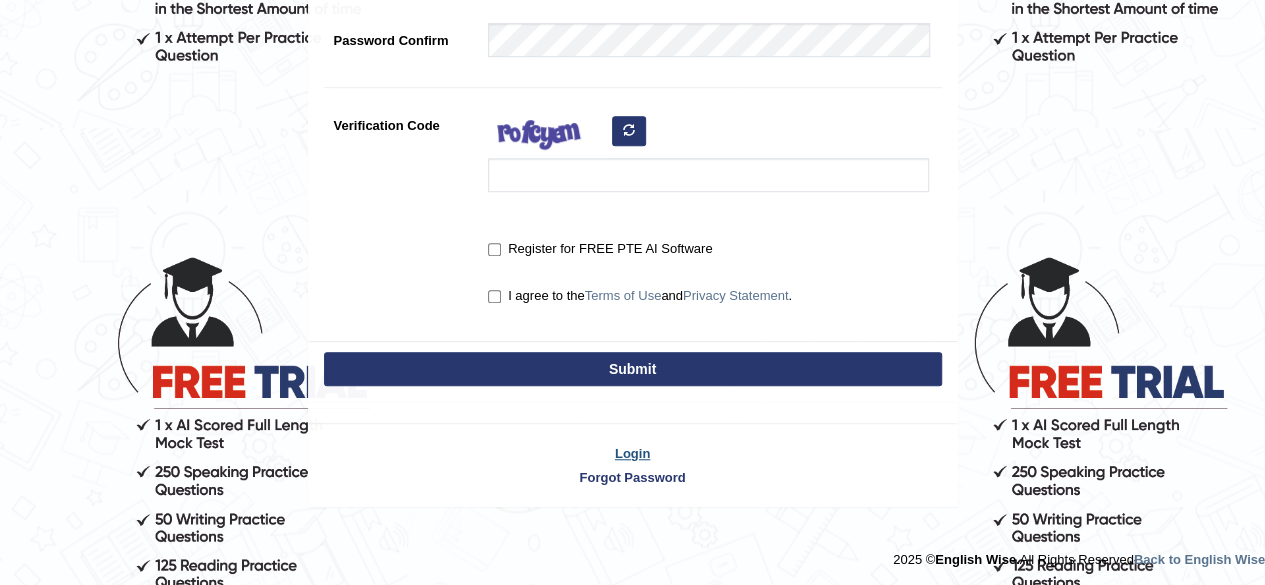 click on "Login" at bounding box center (633, 453) 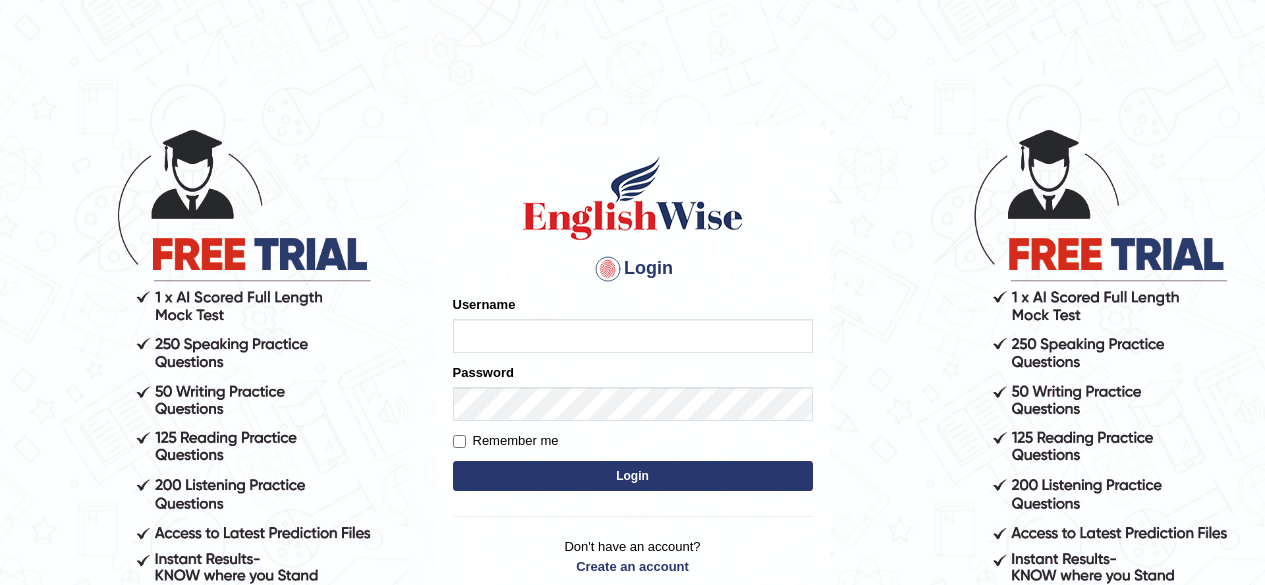 scroll, scrollTop: 0, scrollLeft: 0, axis: both 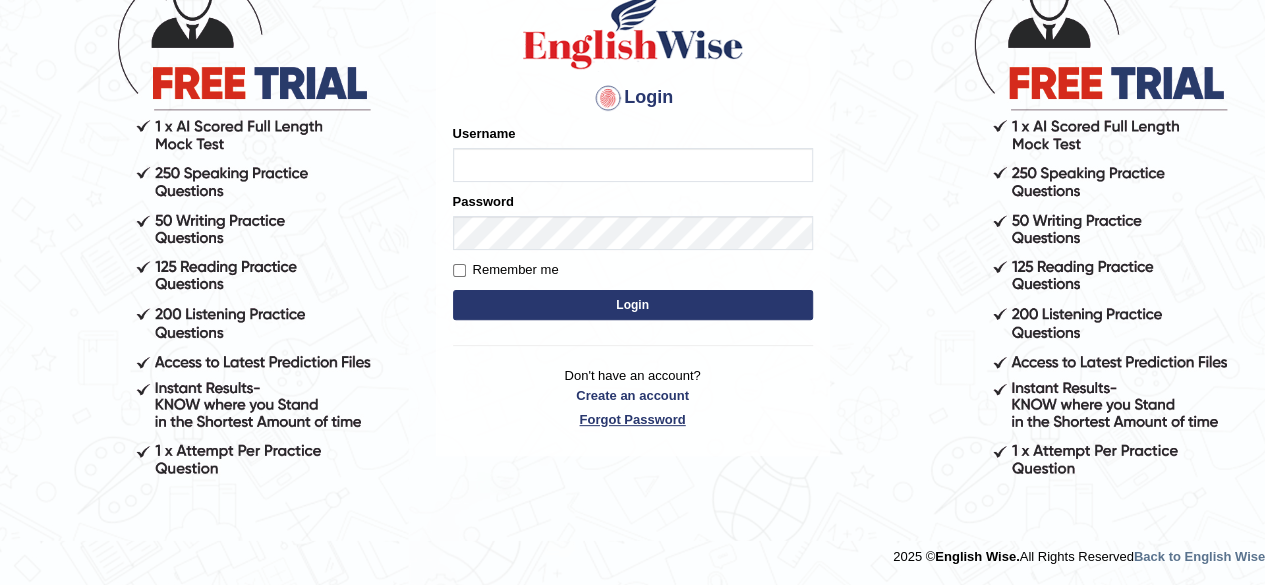 click on "Forgot Password" at bounding box center [633, 419] 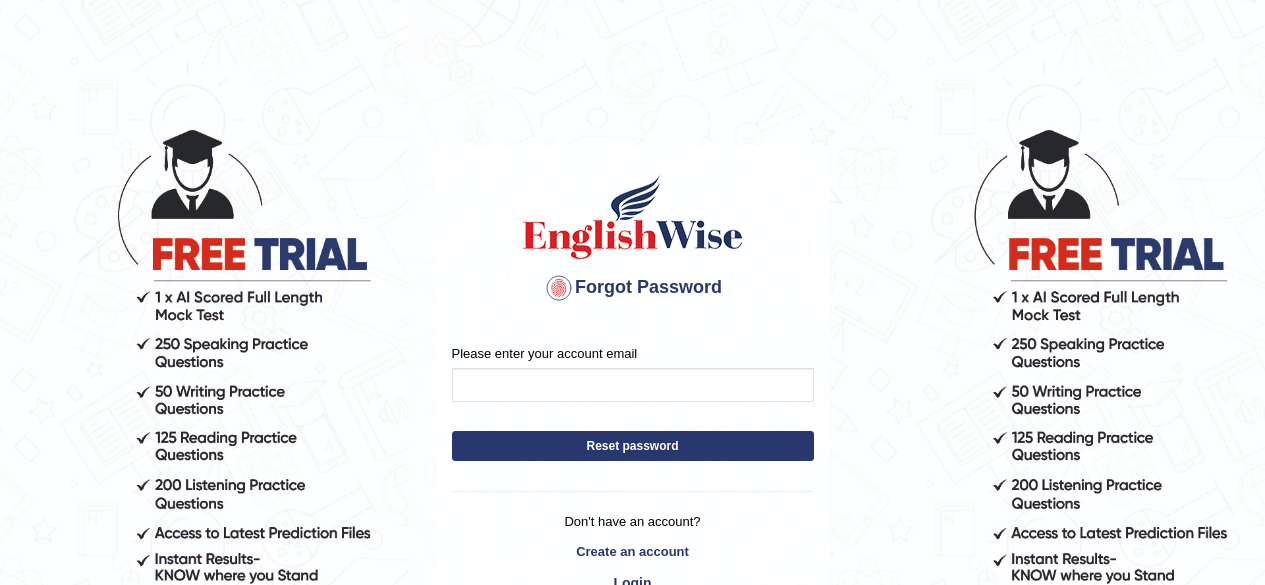 scroll, scrollTop: 0, scrollLeft: 0, axis: both 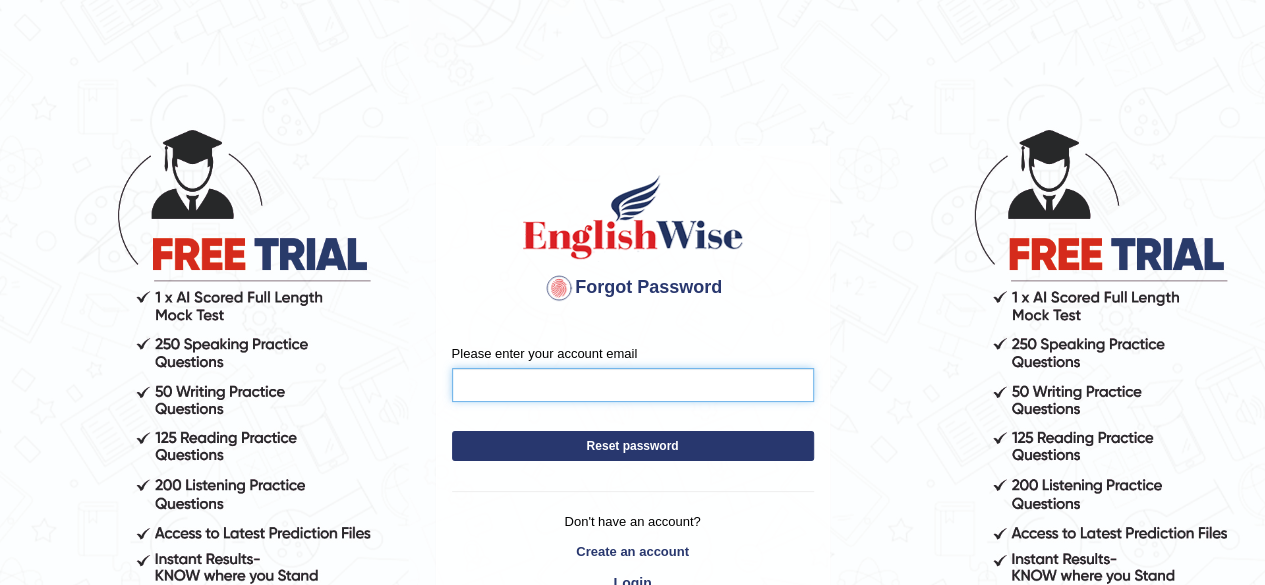 click on "Please enter your account email" at bounding box center [633, 385] 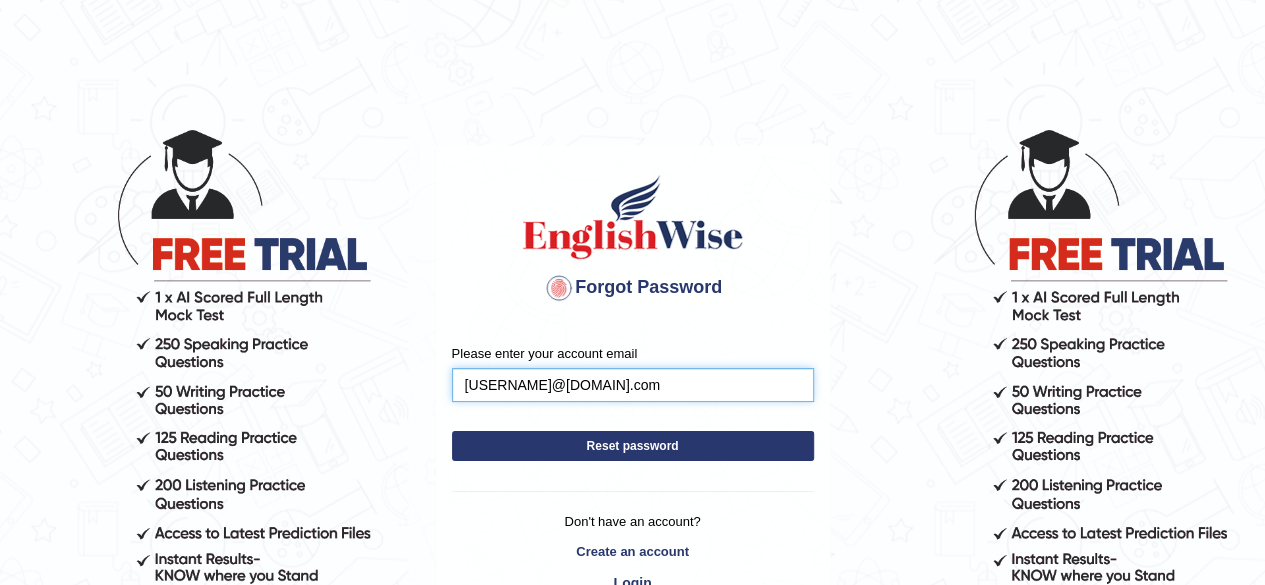 type on "vanditbudhrain2105@gmail.com" 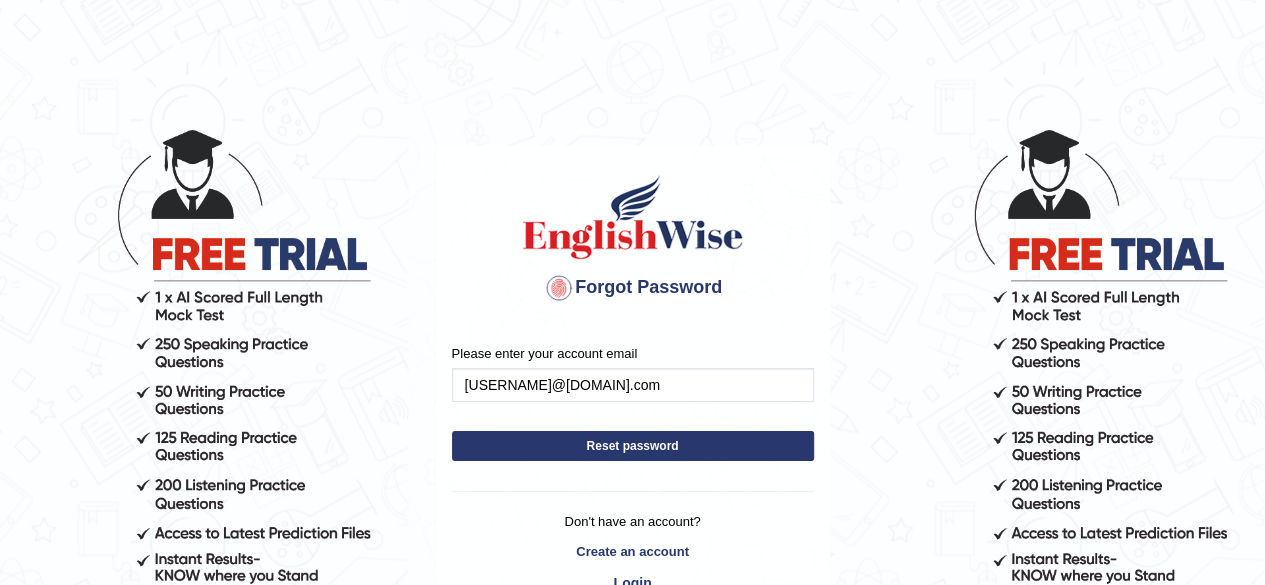 click on "Reset password" at bounding box center (633, 446) 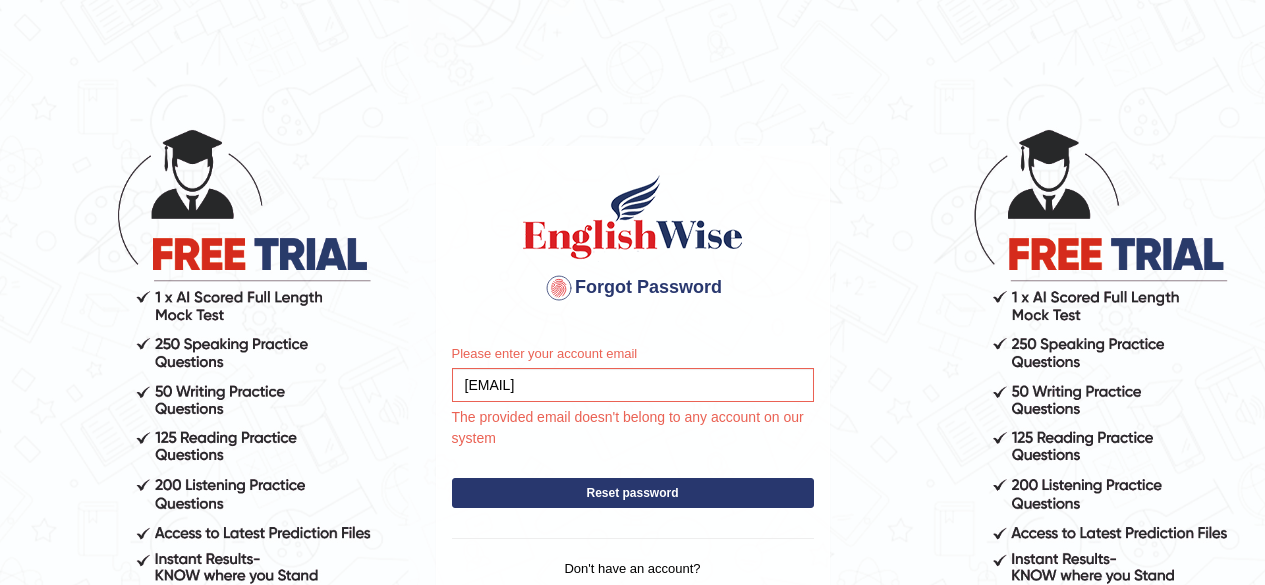 scroll, scrollTop: 0, scrollLeft: 0, axis: both 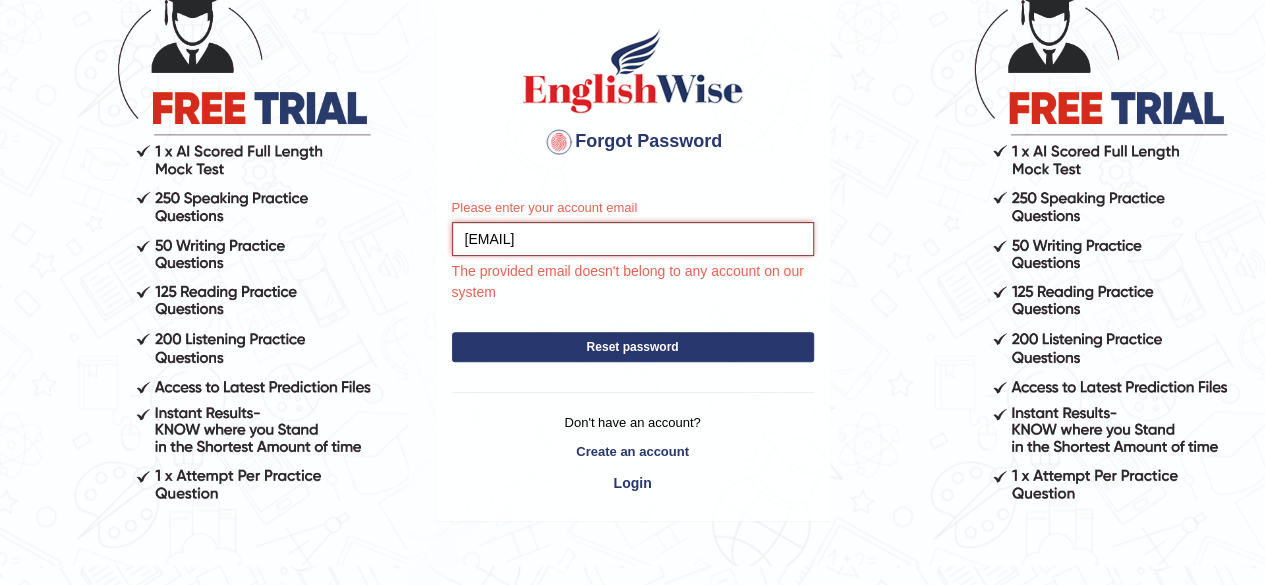 click on "[USERNAME]@[DOMAIN].com" at bounding box center [633, 239] 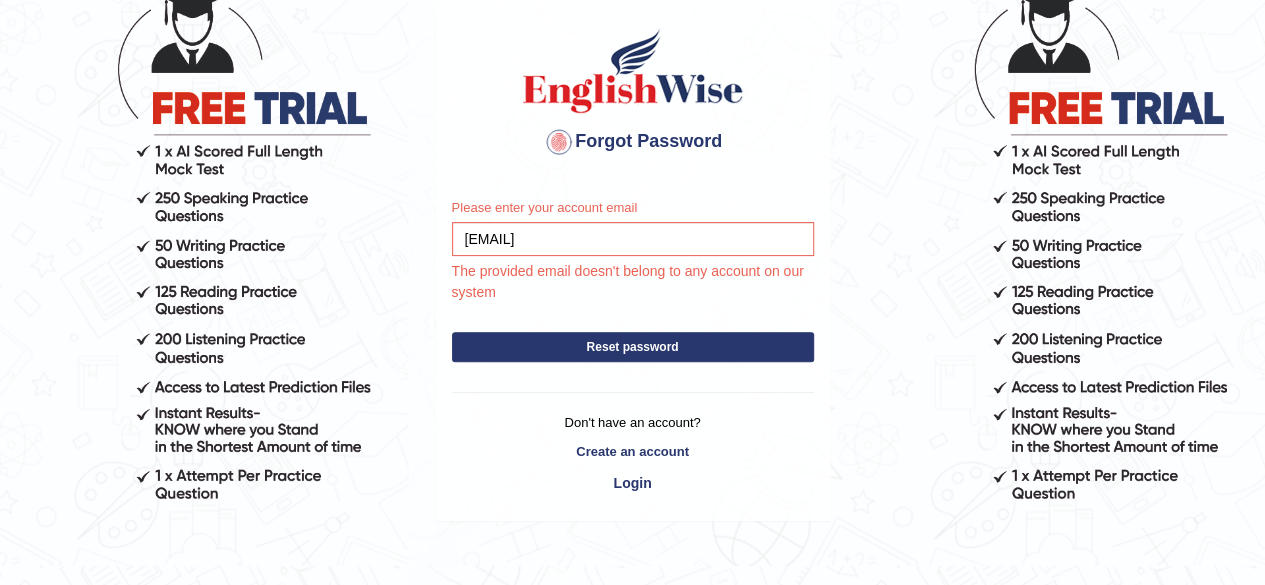 click on "Reset password" at bounding box center (633, 347) 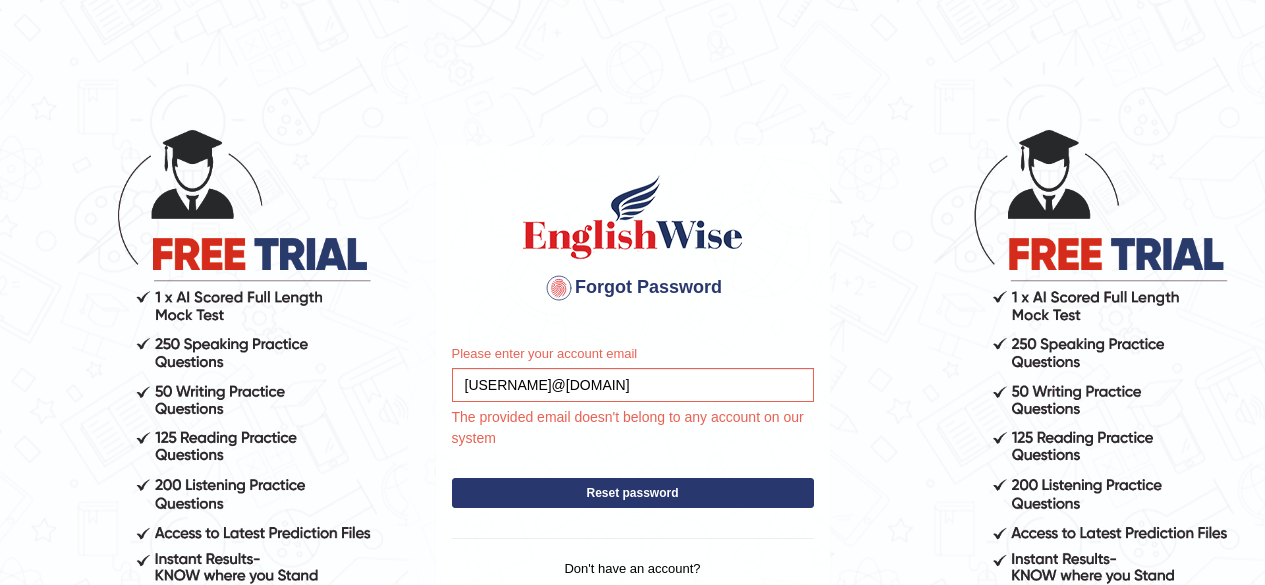 scroll, scrollTop: 132, scrollLeft: 0, axis: vertical 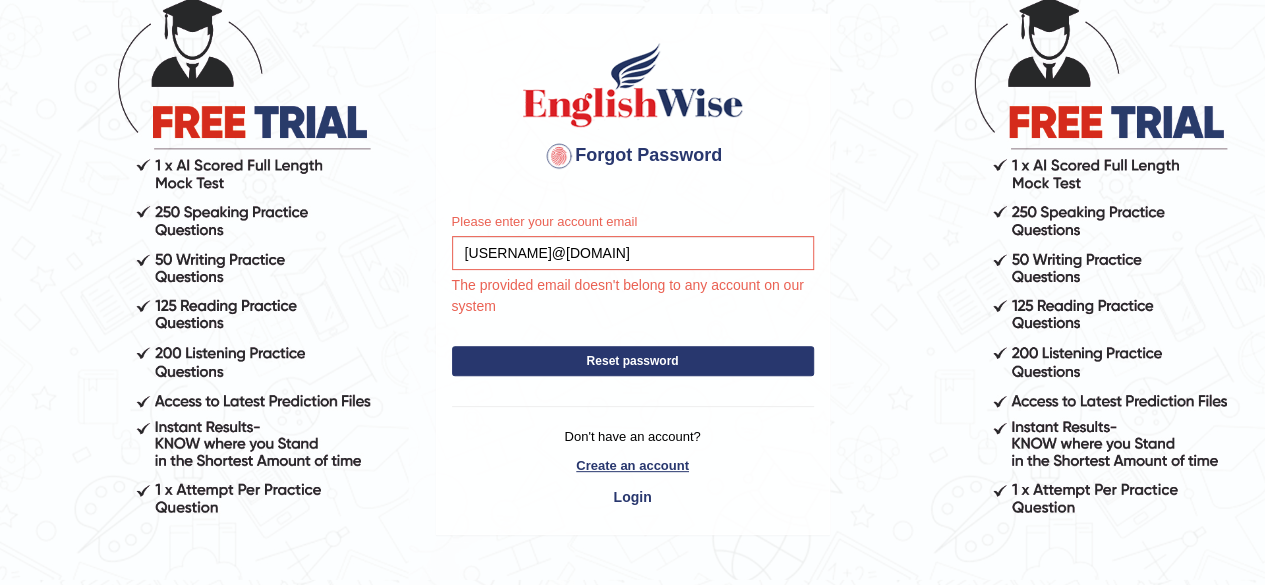 click on "Create an account" at bounding box center (633, 465) 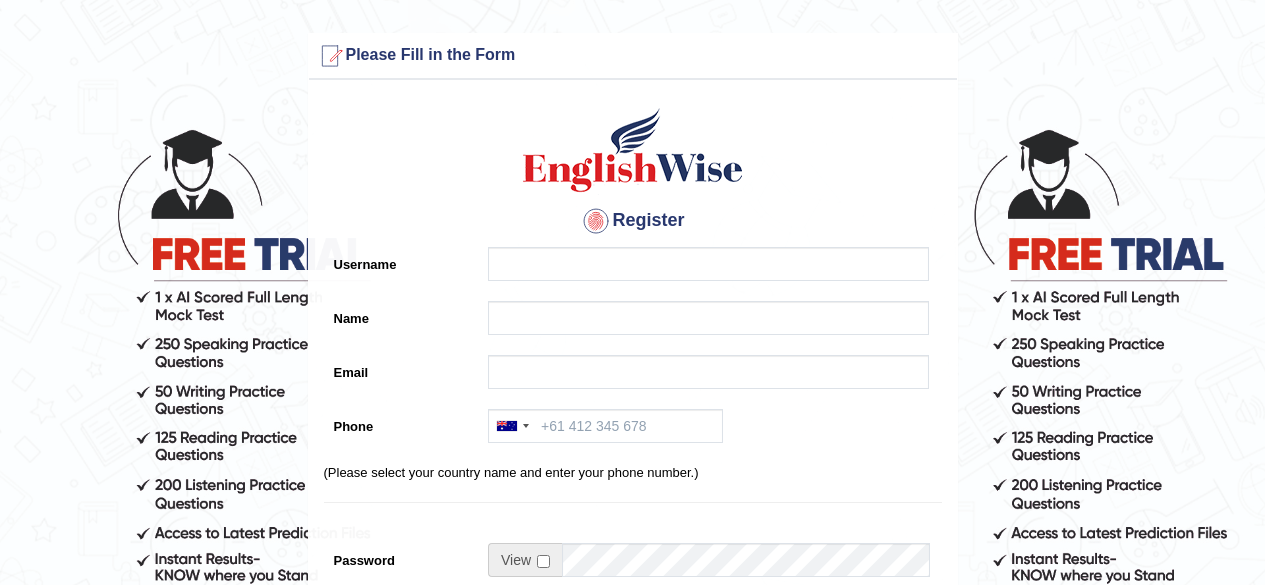 scroll, scrollTop: 0, scrollLeft: 0, axis: both 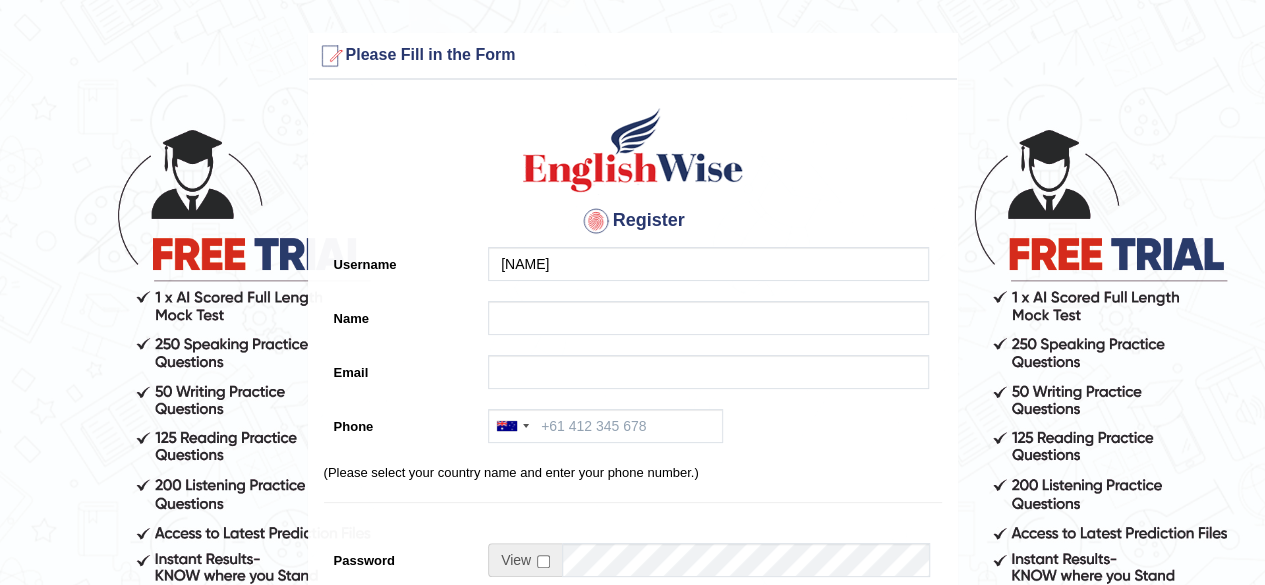 type on "vandit" 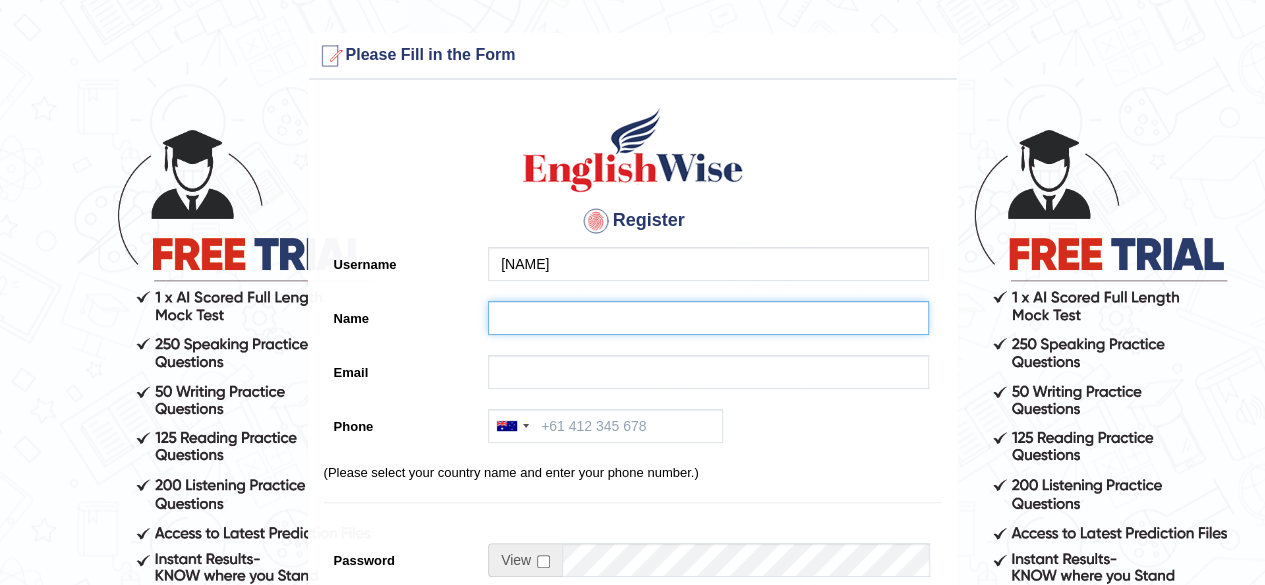 click on "Name" at bounding box center [708, 318] 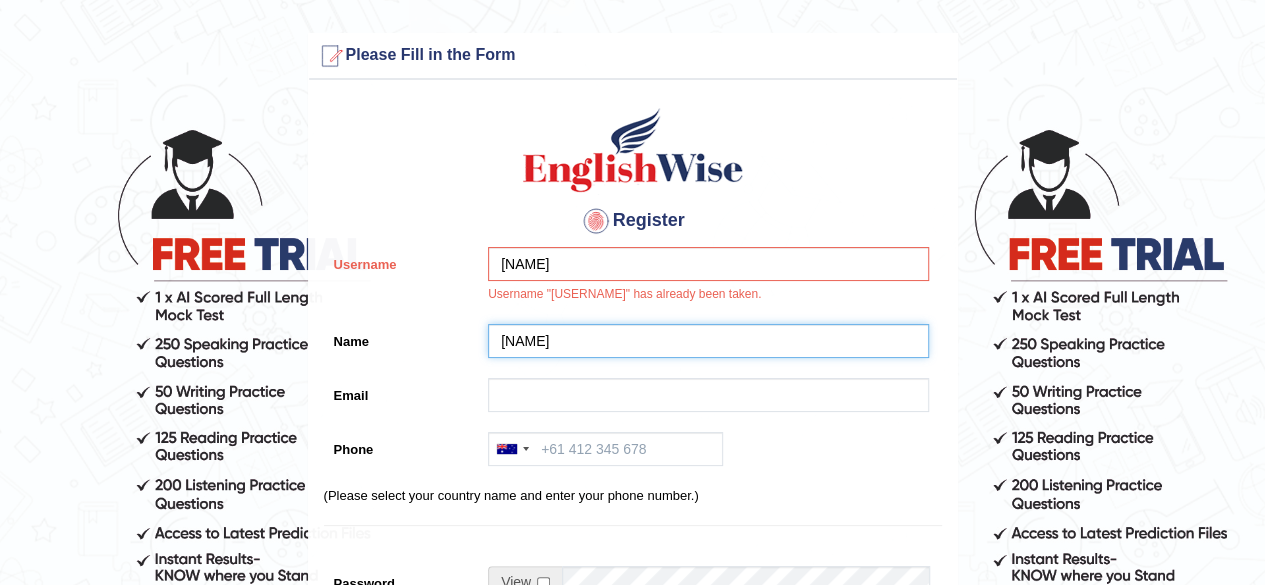 type on "vandit" 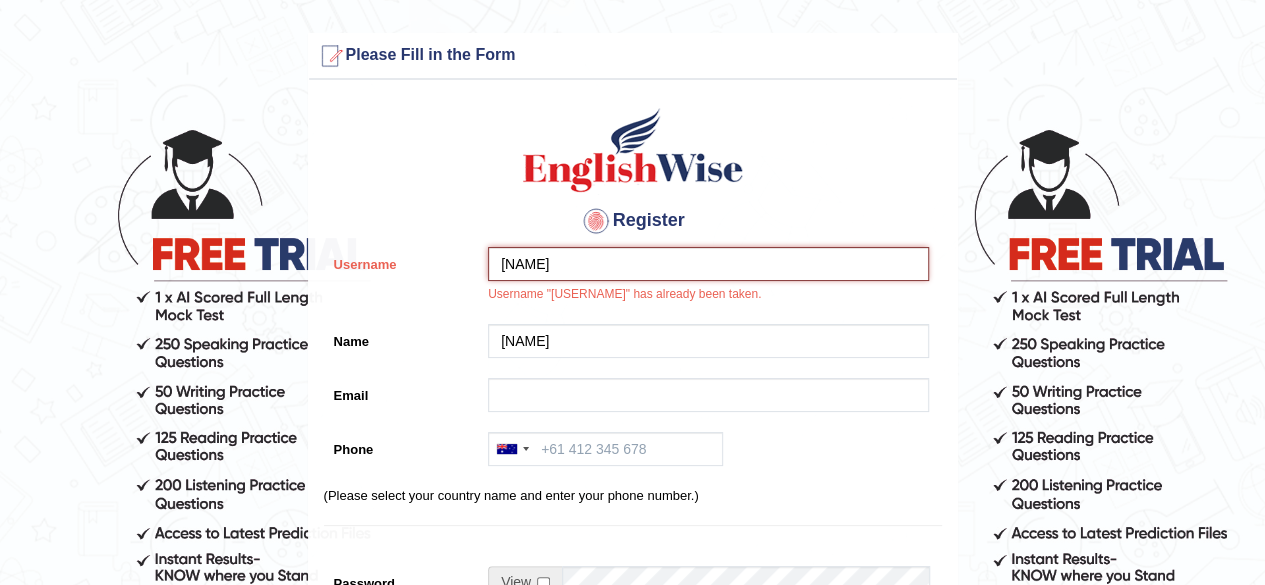 click on "vandit" at bounding box center (708, 264) 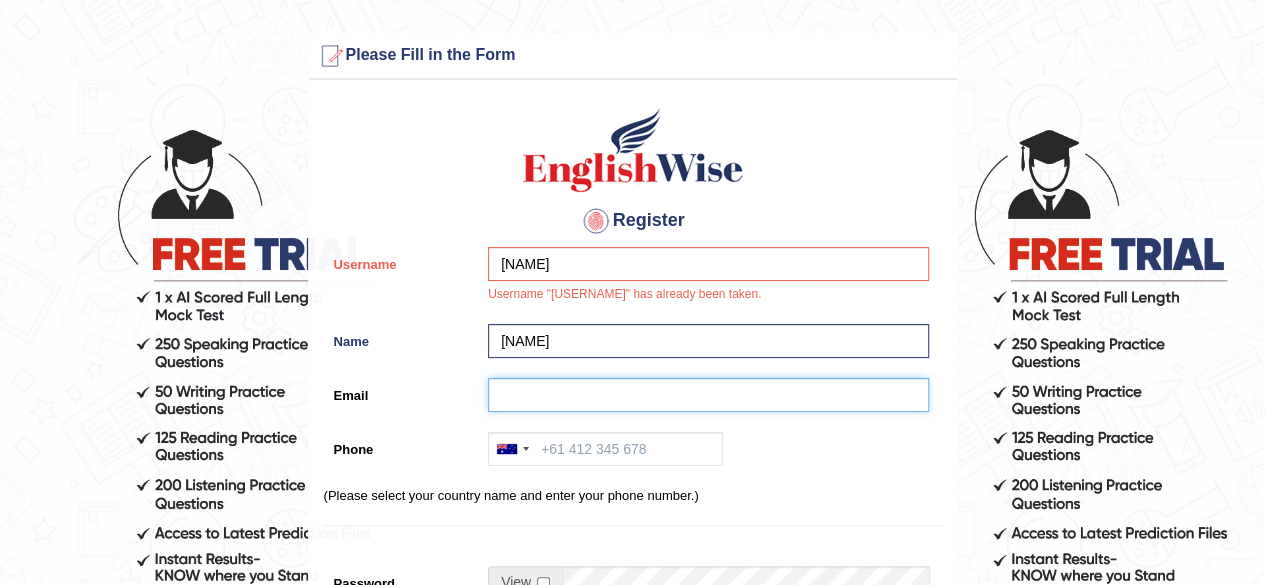 click on "Email" at bounding box center (708, 395) 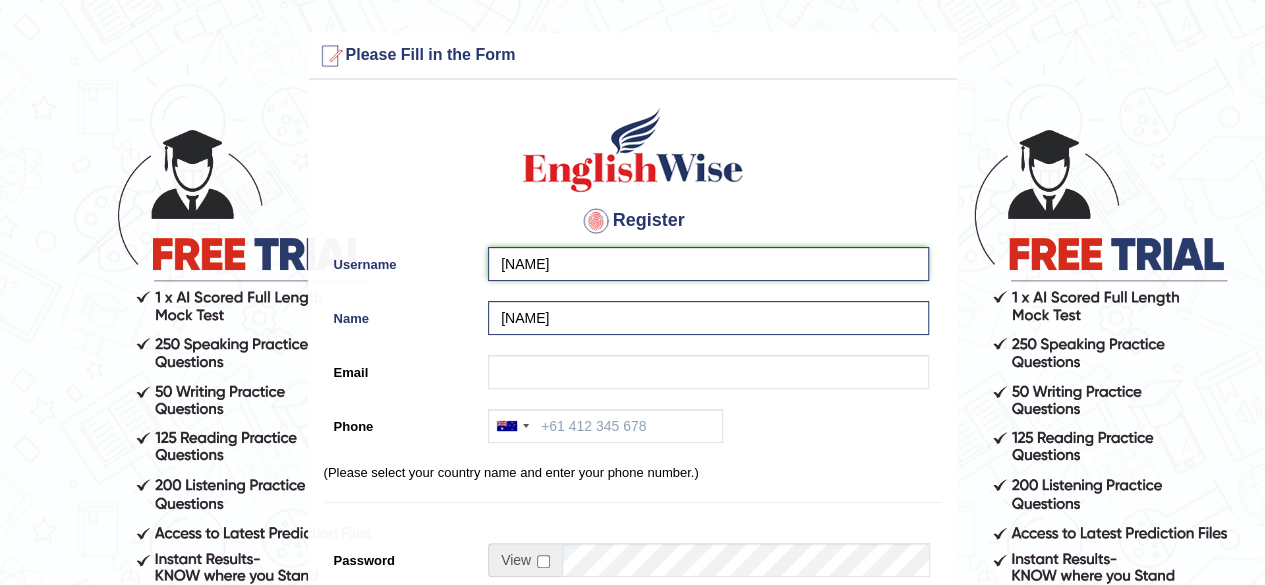 click on "vanditjaat21" at bounding box center [708, 264] 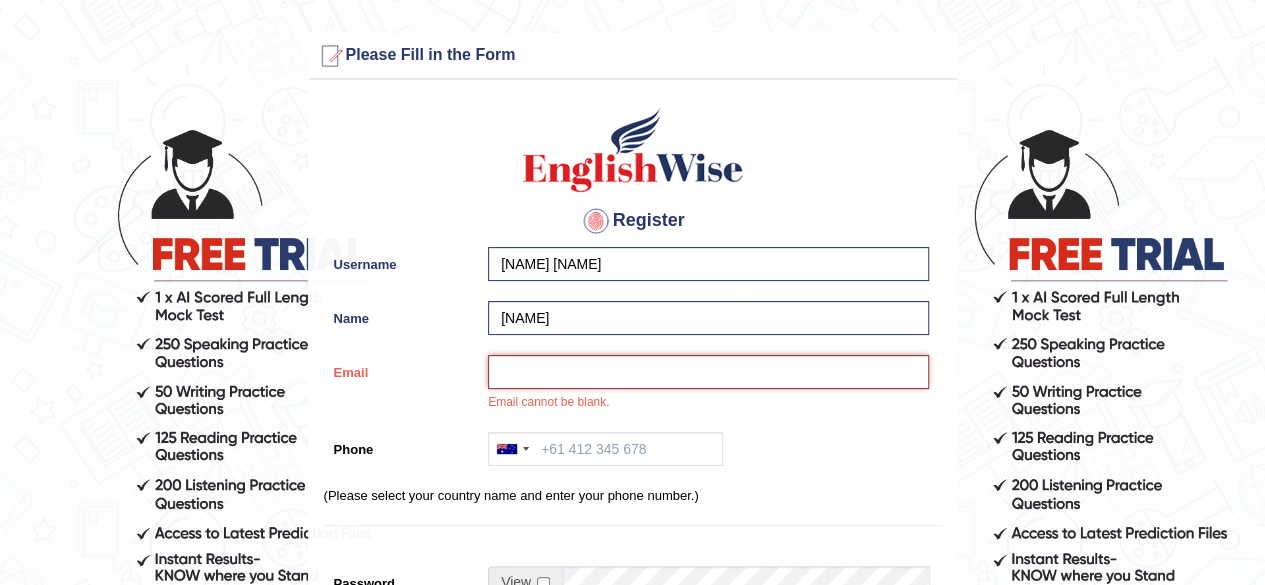 click on "Email" at bounding box center (708, 372) 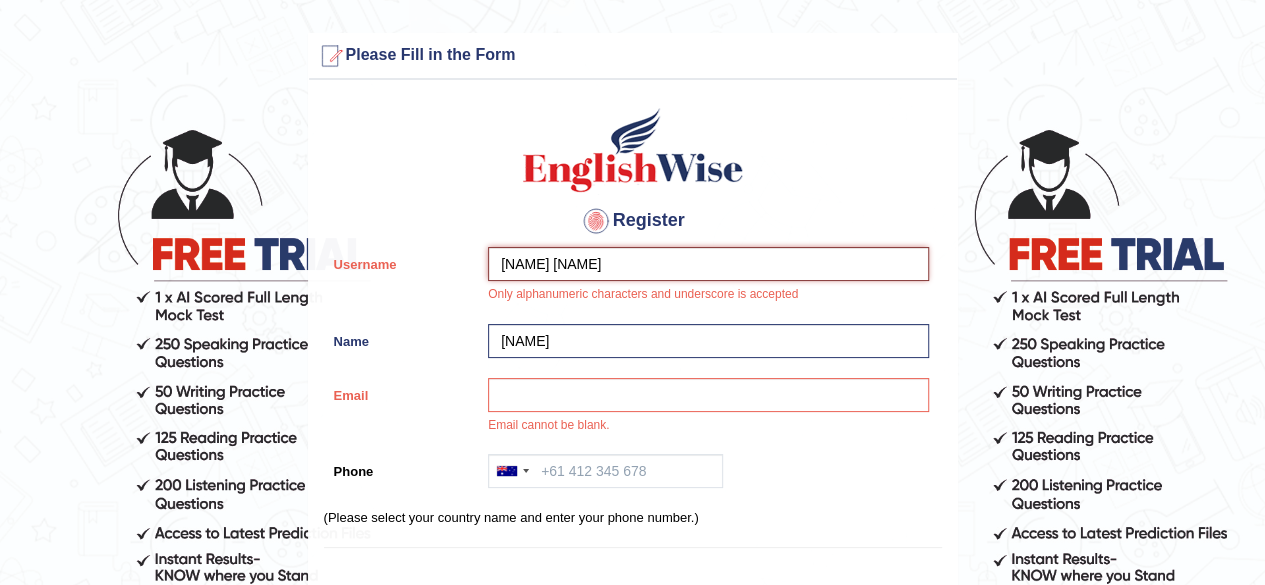 click on "vandit vandit" at bounding box center (708, 264) 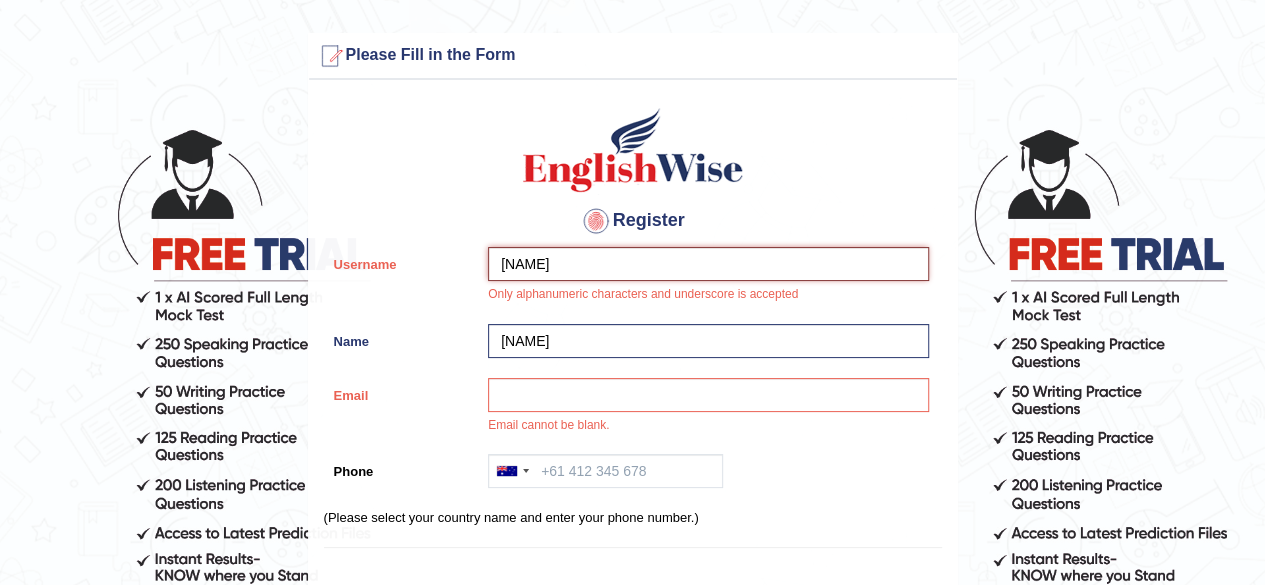 type on "vandit" 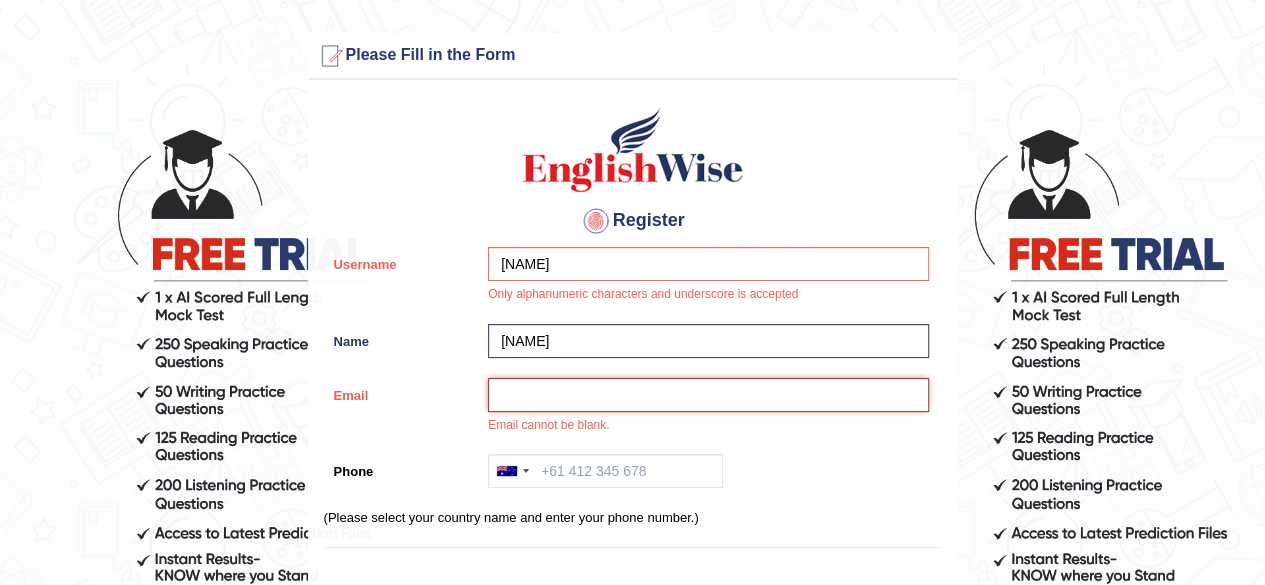 click on "Email" at bounding box center [708, 395] 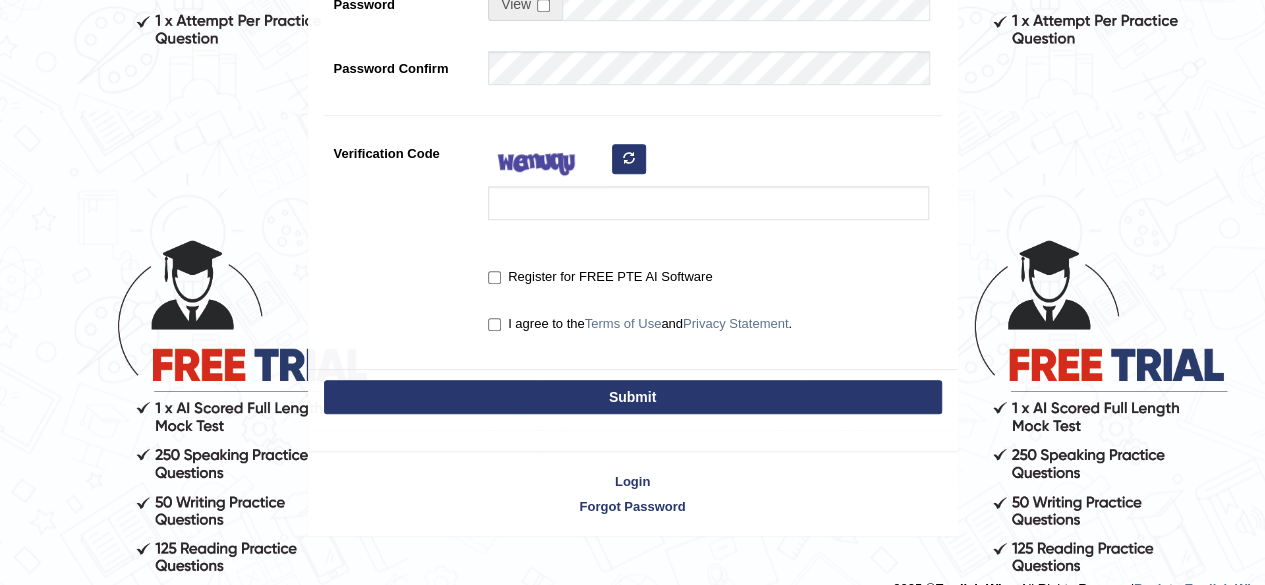 scroll, scrollTop: 629, scrollLeft: 0, axis: vertical 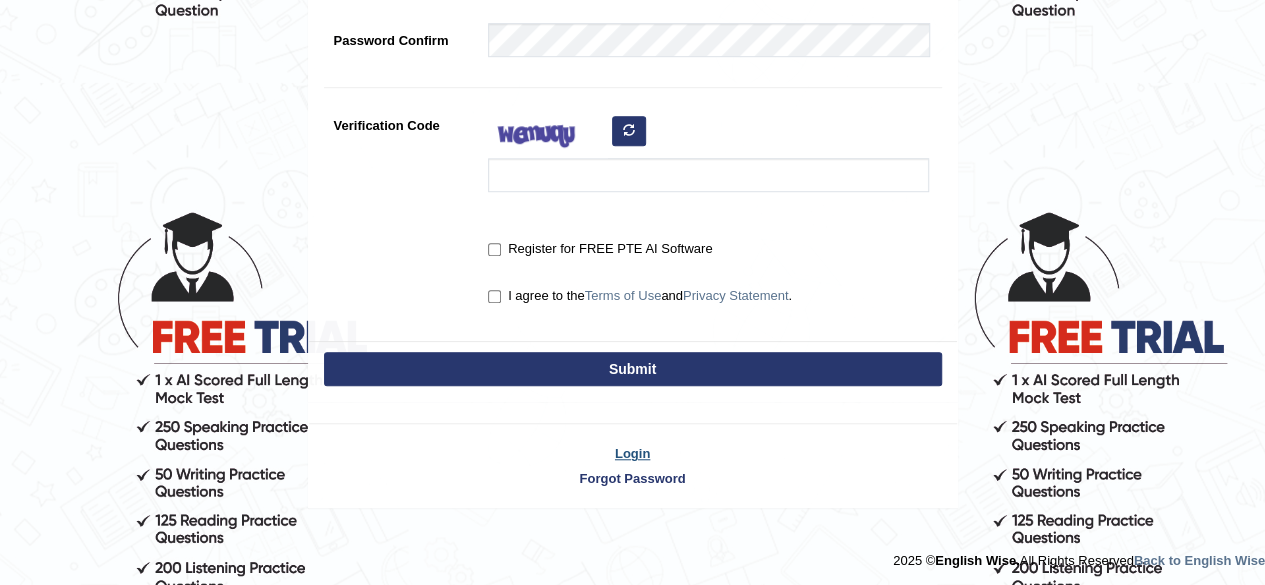 click on "Login" at bounding box center (633, 453) 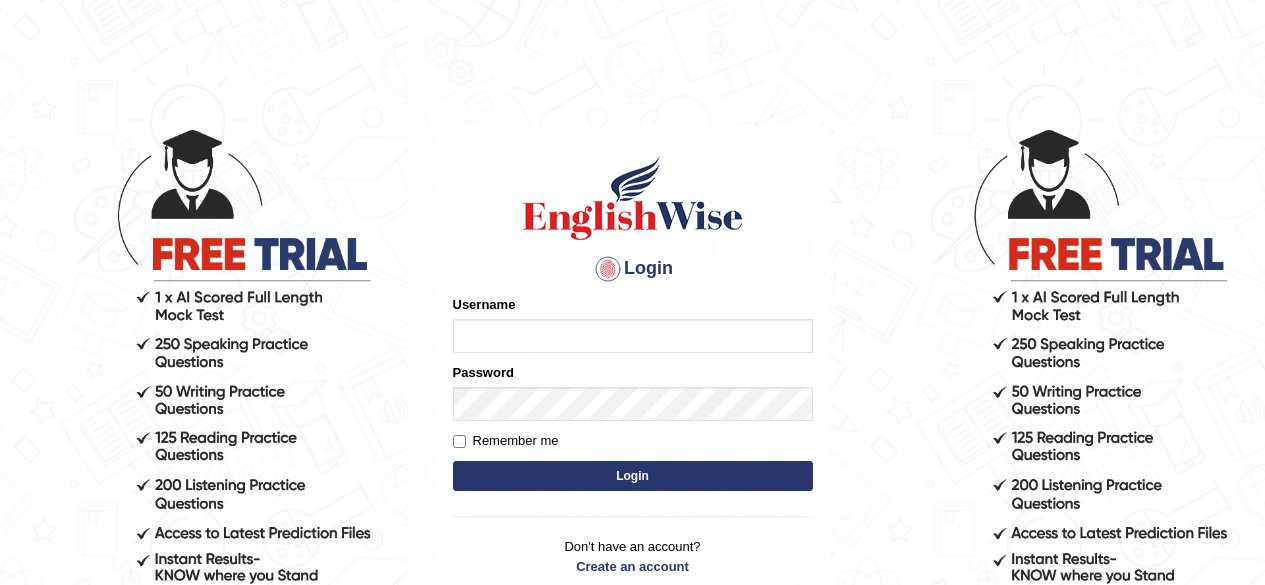 scroll, scrollTop: 0, scrollLeft: 0, axis: both 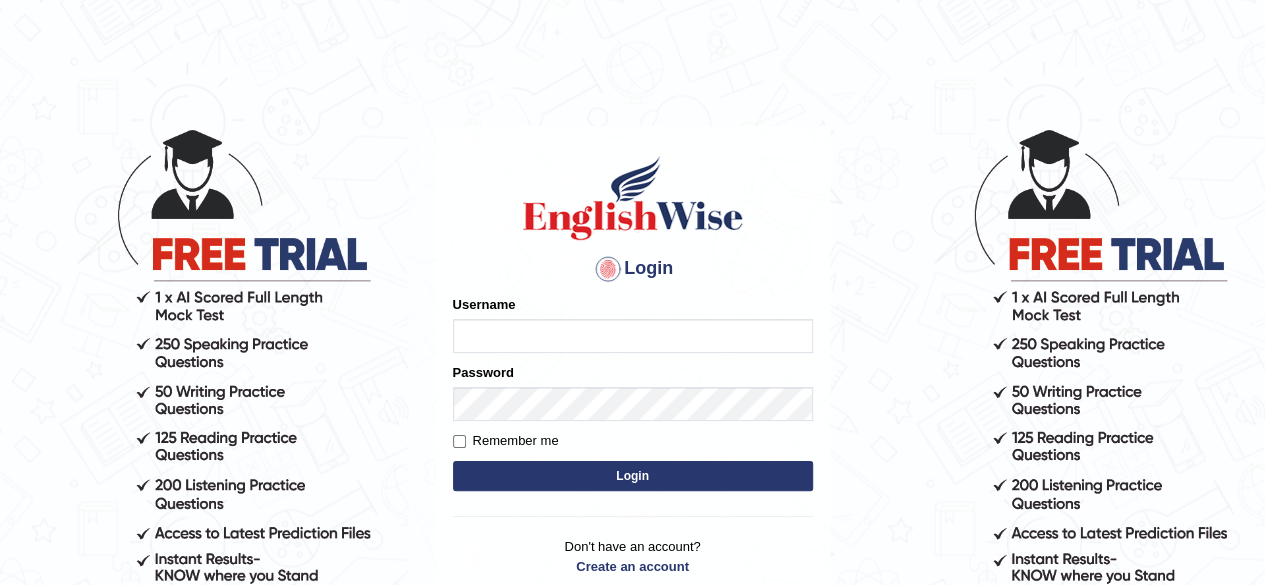 click on "Username" at bounding box center [633, 336] 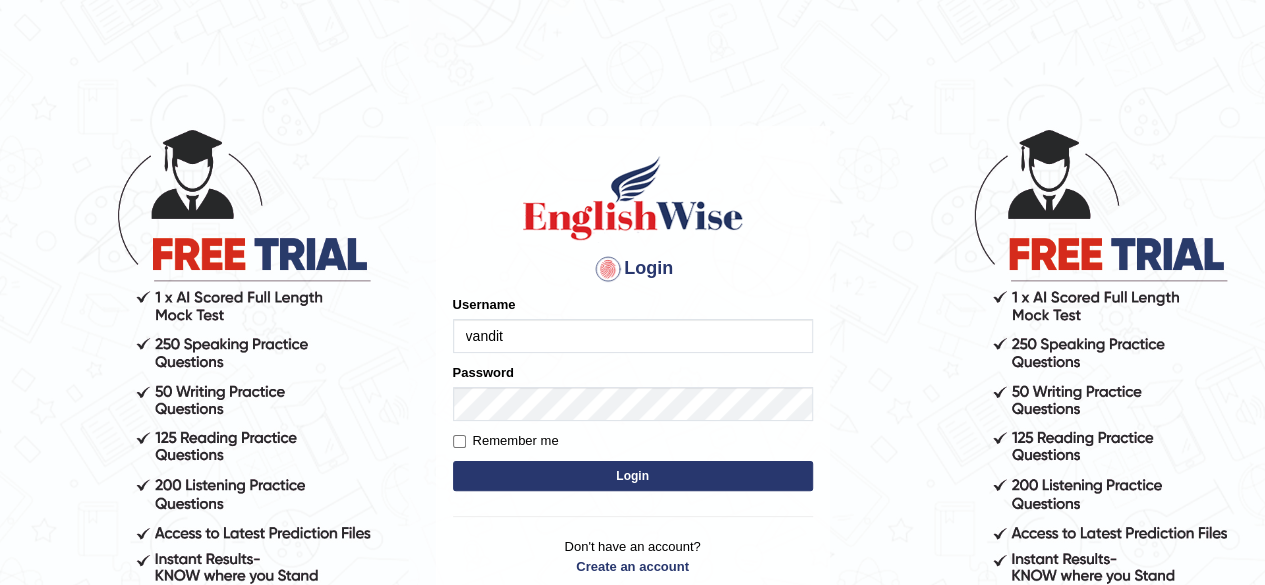 type on "vandit" 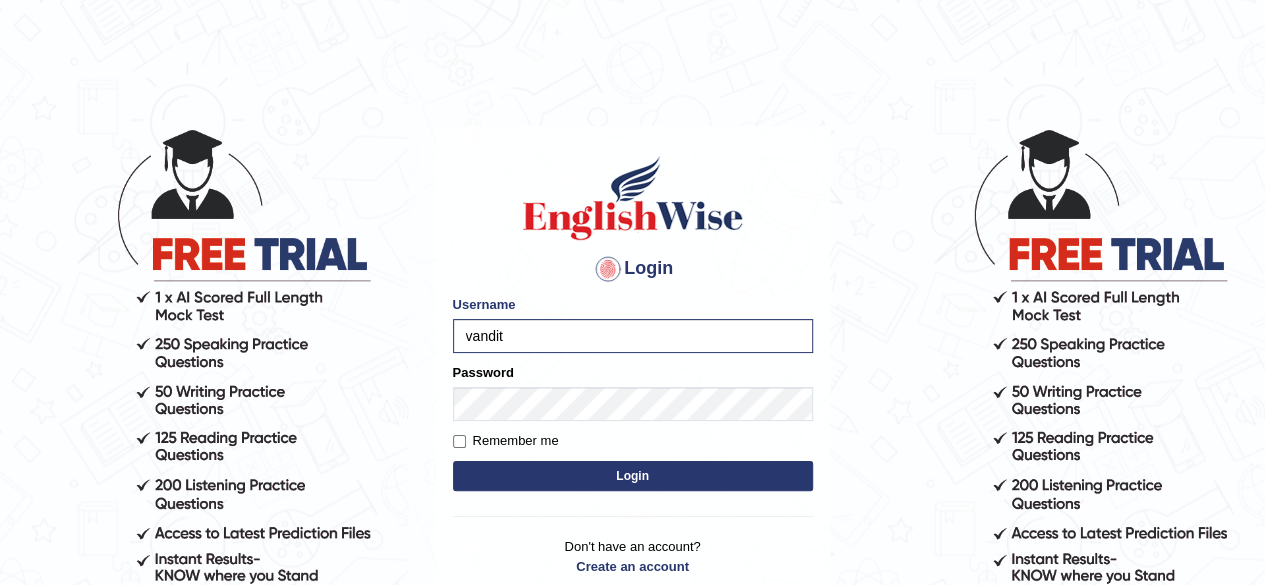 click on "Login" at bounding box center (633, 476) 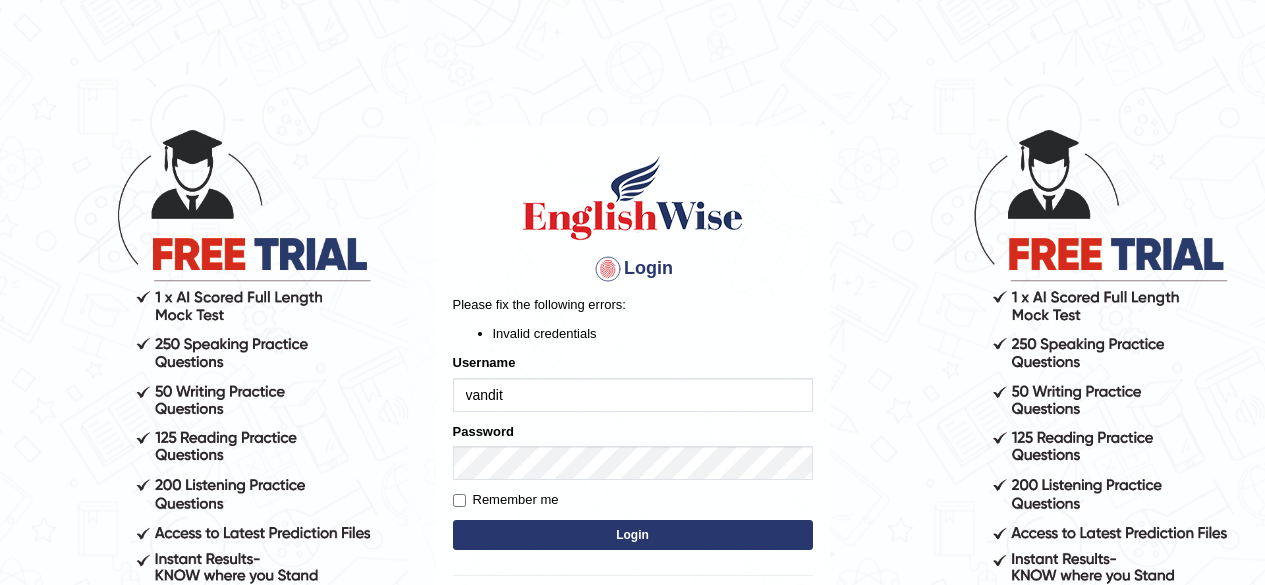 scroll, scrollTop: 0, scrollLeft: 0, axis: both 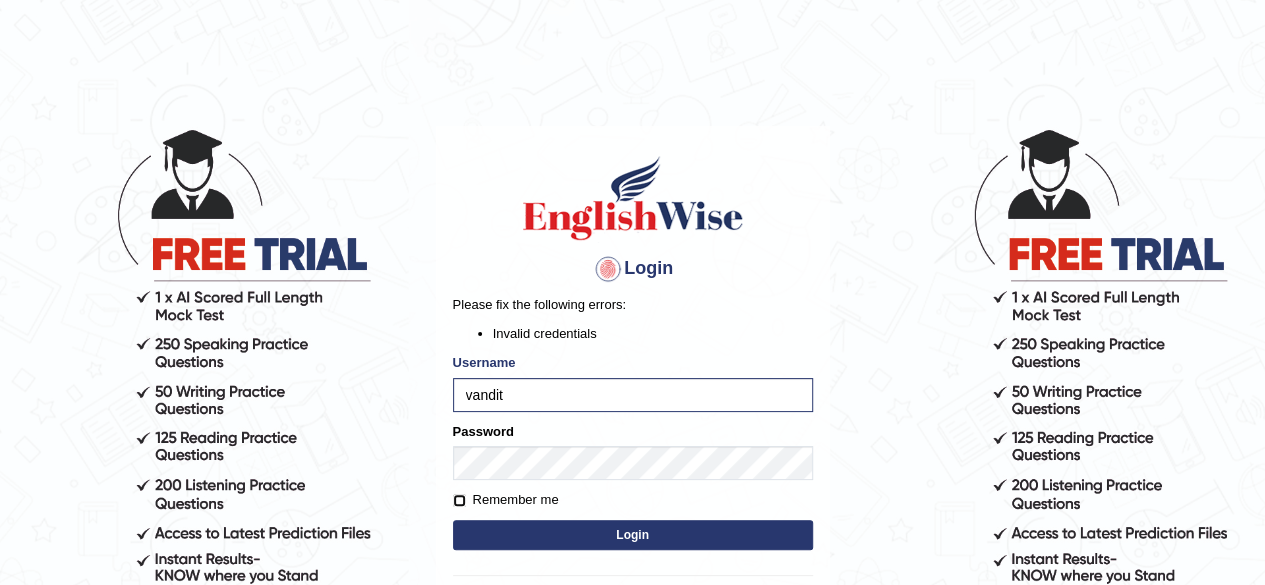 click on "Remember me" at bounding box center (459, 500) 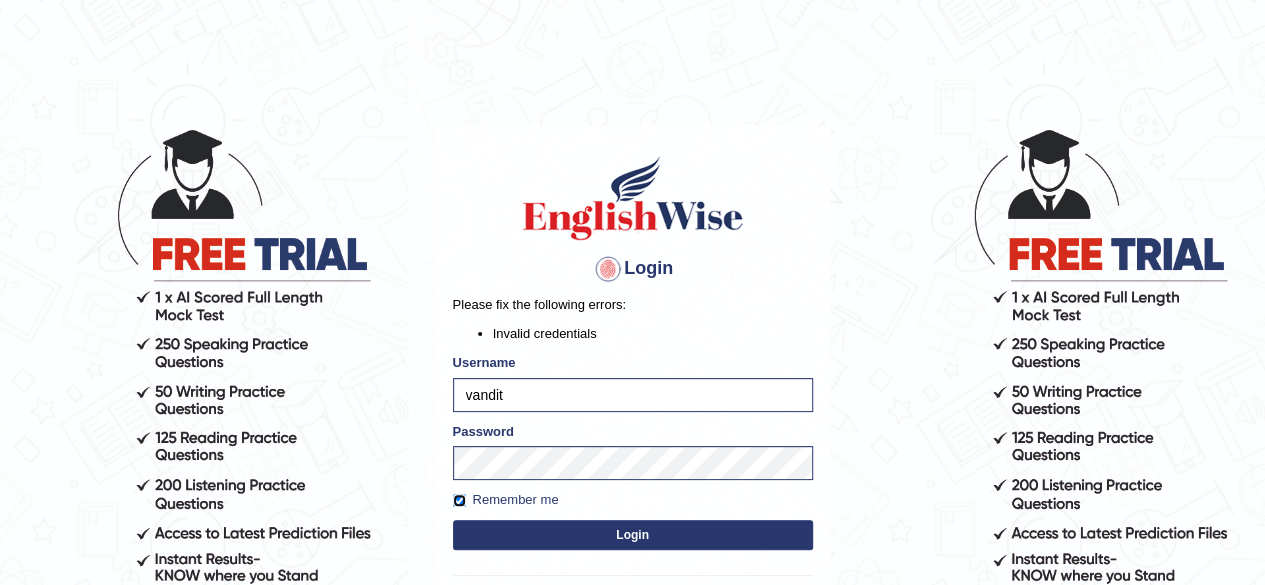 click on "Remember me" at bounding box center (459, 500) 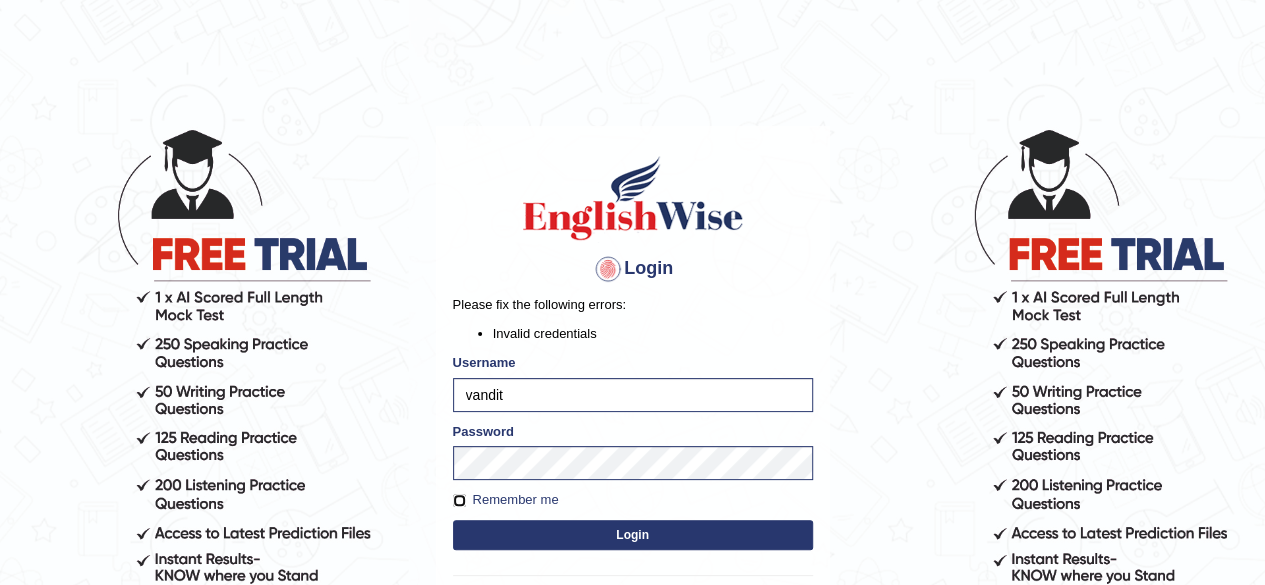 click on "Remember me" at bounding box center (459, 500) 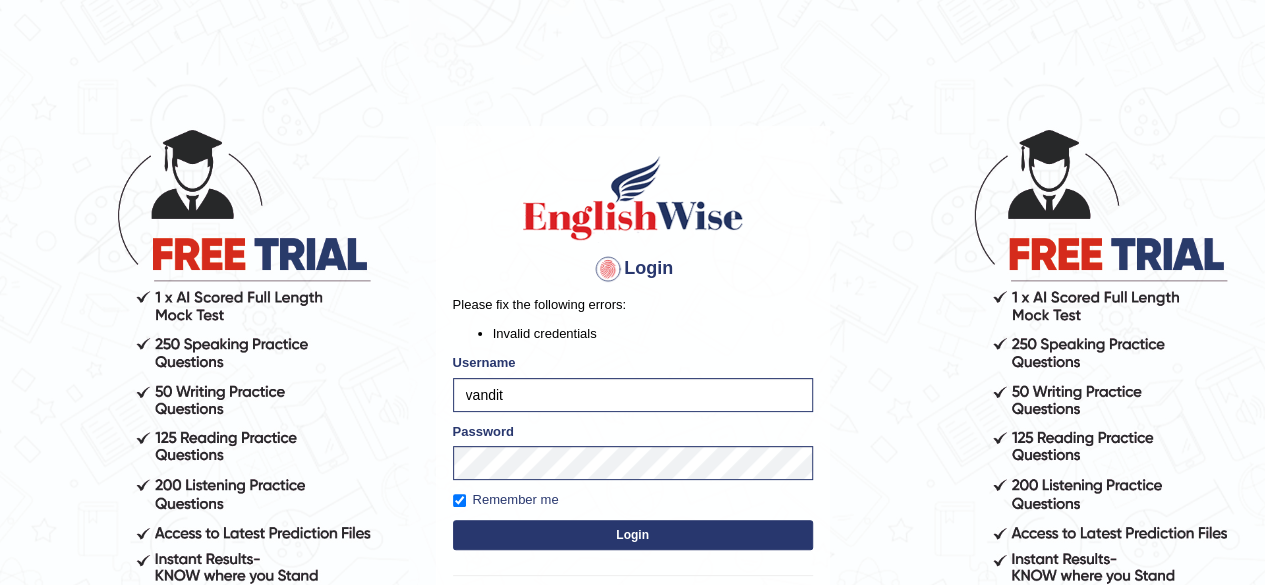 click on "Login" at bounding box center [633, 535] 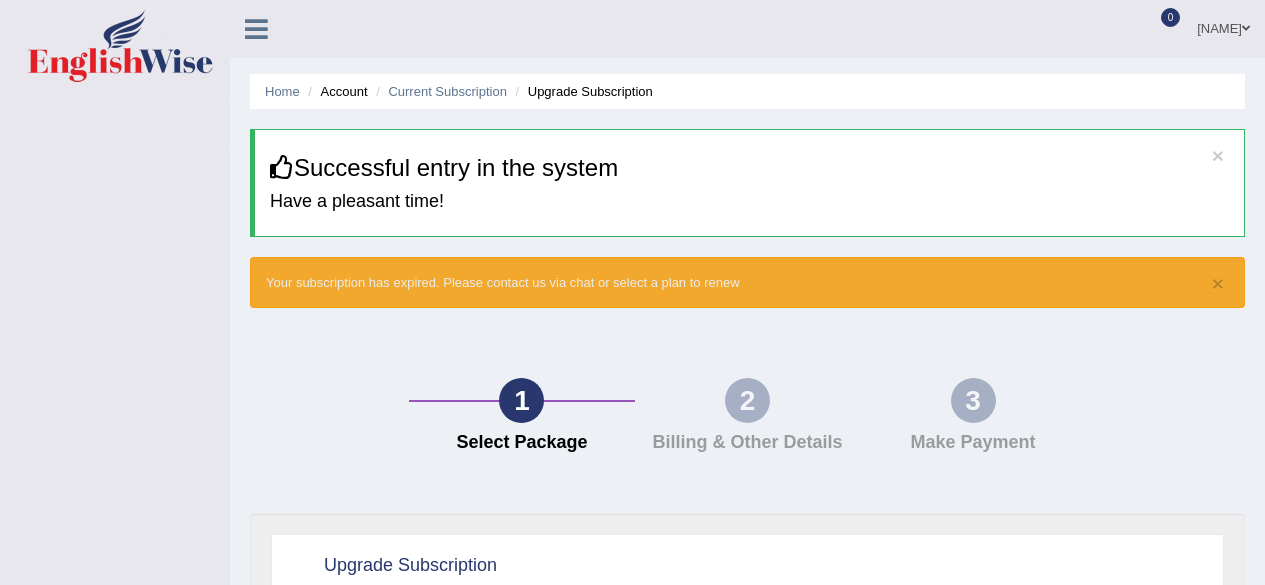 scroll, scrollTop: 0, scrollLeft: 0, axis: both 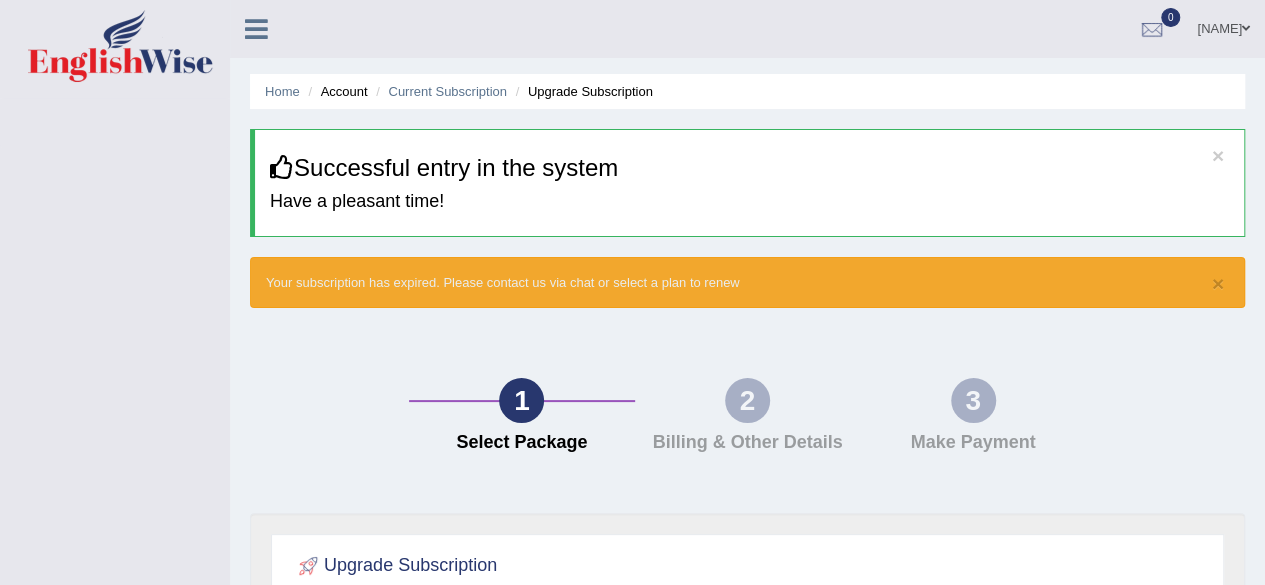 click at bounding box center [256, 27] 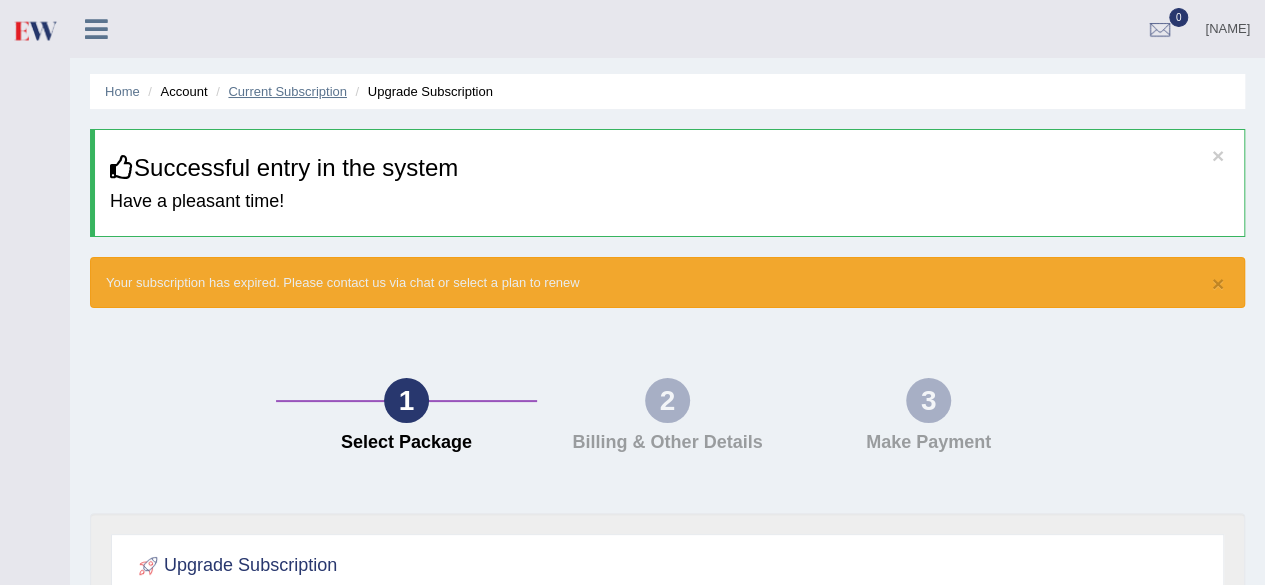 click on "Current Subscription" at bounding box center (287, 91) 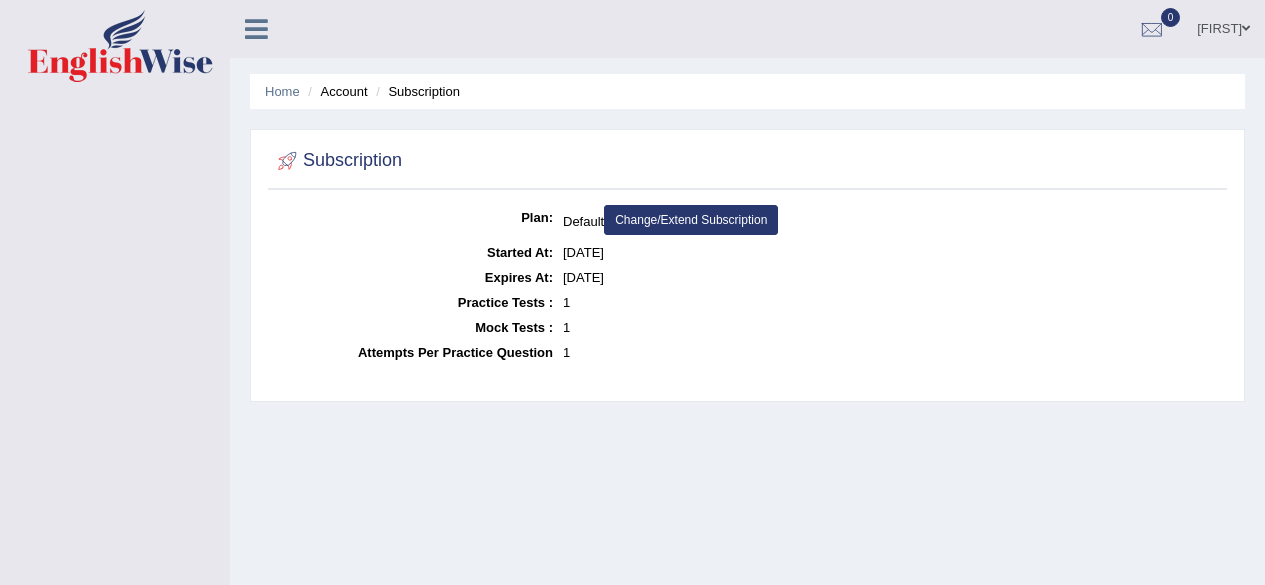 scroll, scrollTop: 40, scrollLeft: 0, axis: vertical 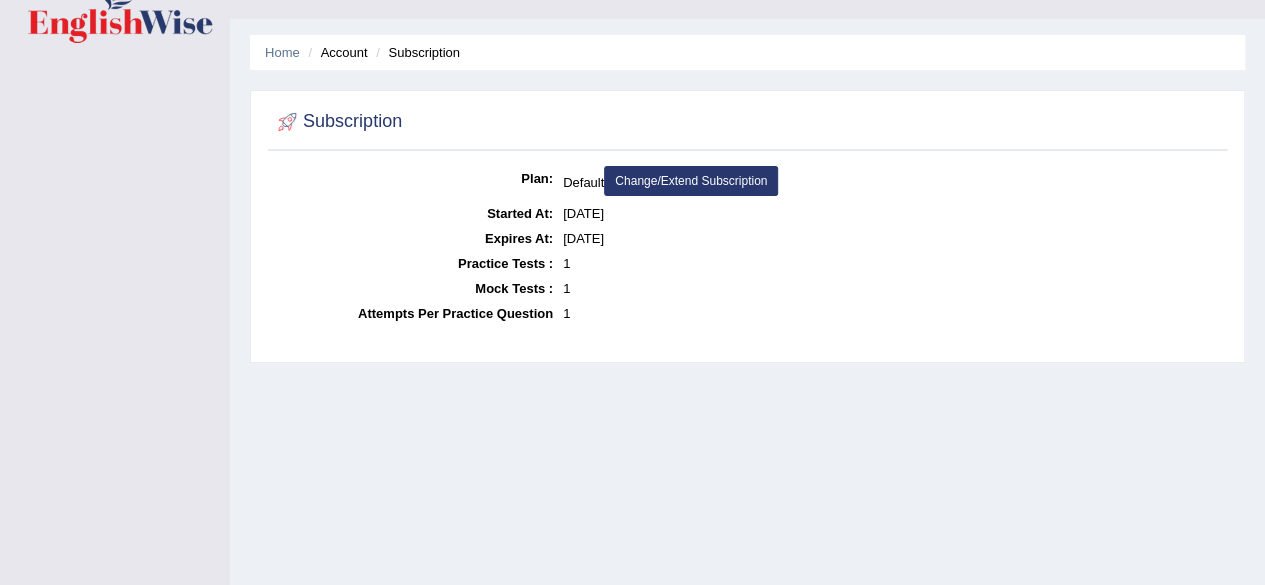 click on "Account" at bounding box center (335, 52) 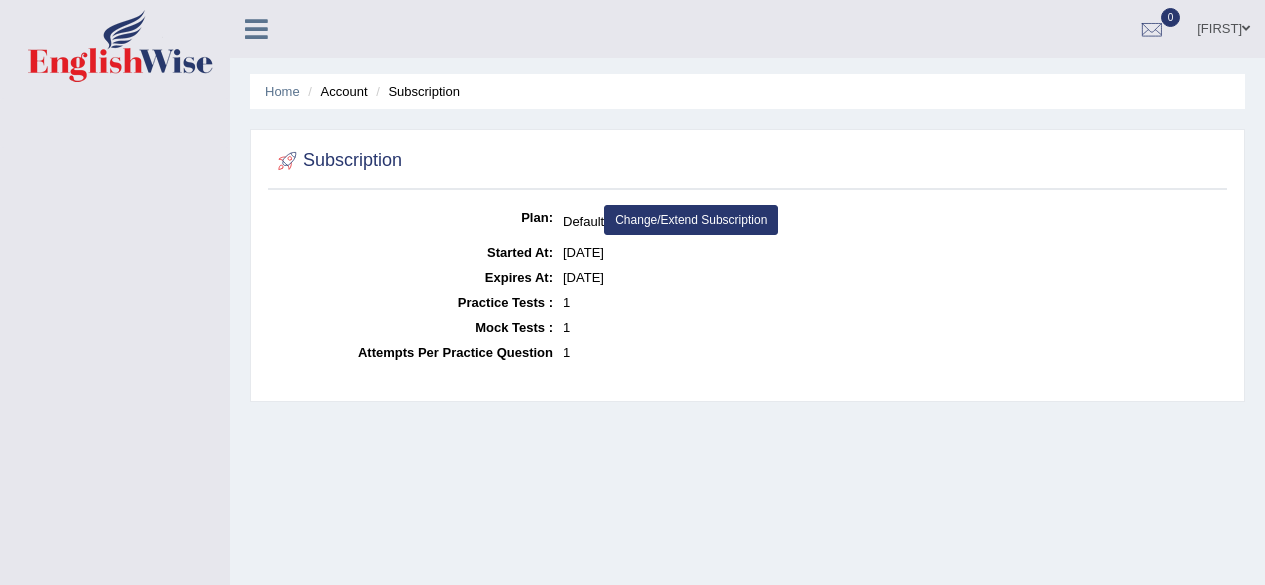 scroll, scrollTop: 39, scrollLeft: 0, axis: vertical 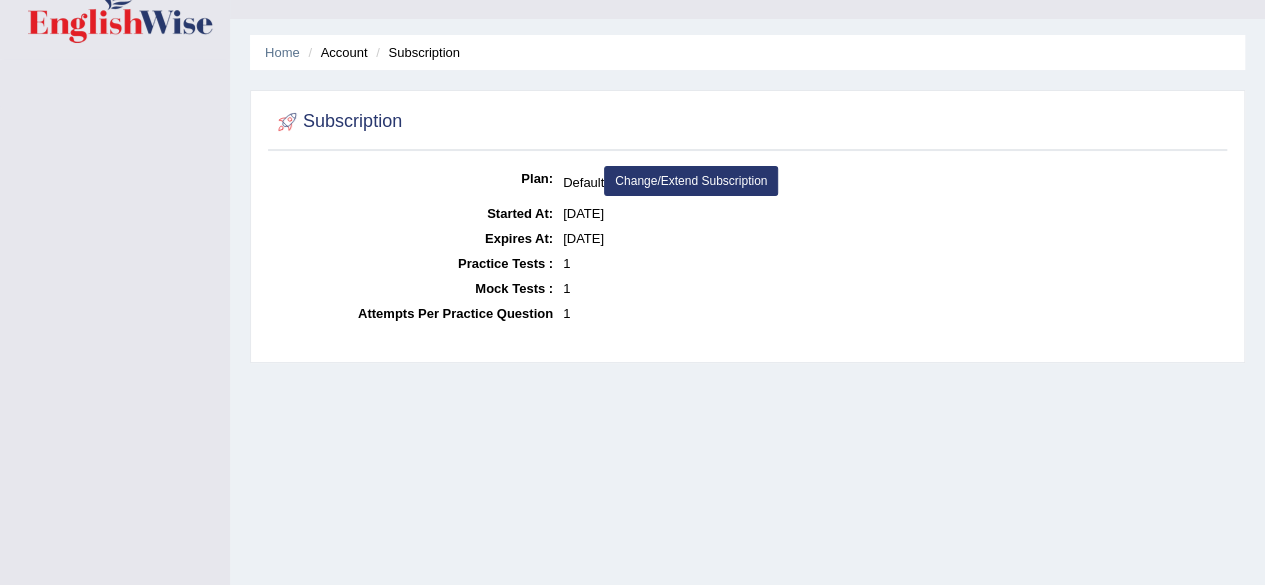 click on "Change/Extend Subscription" at bounding box center [691, 181] 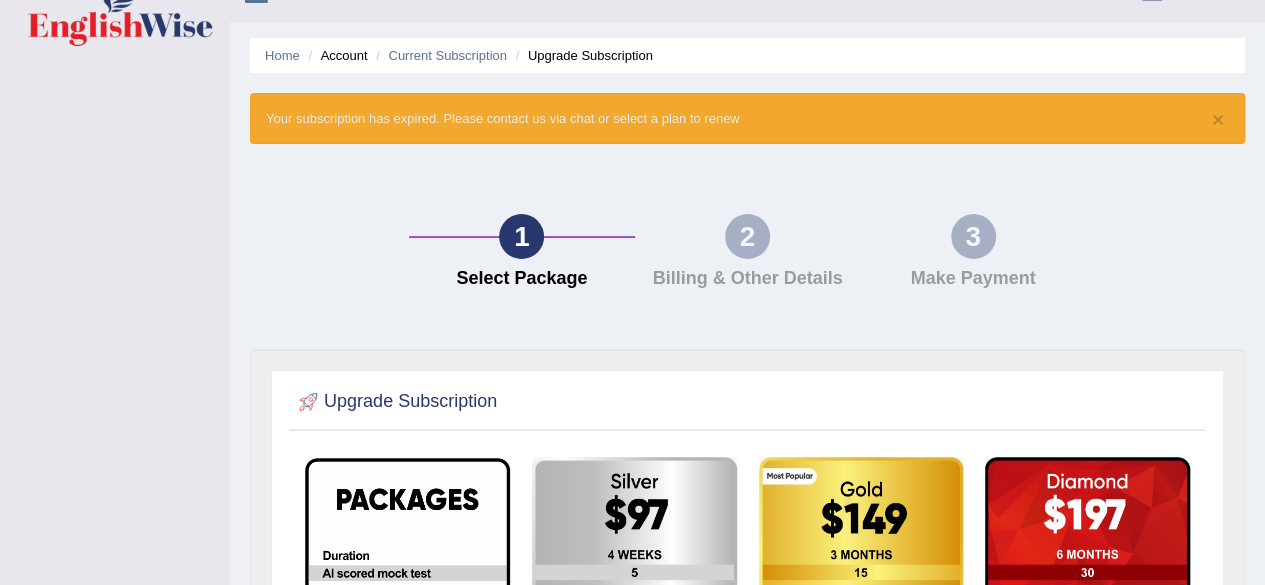 scroll, scrollTop: 107, scrollLeft: 0, axis: vertical 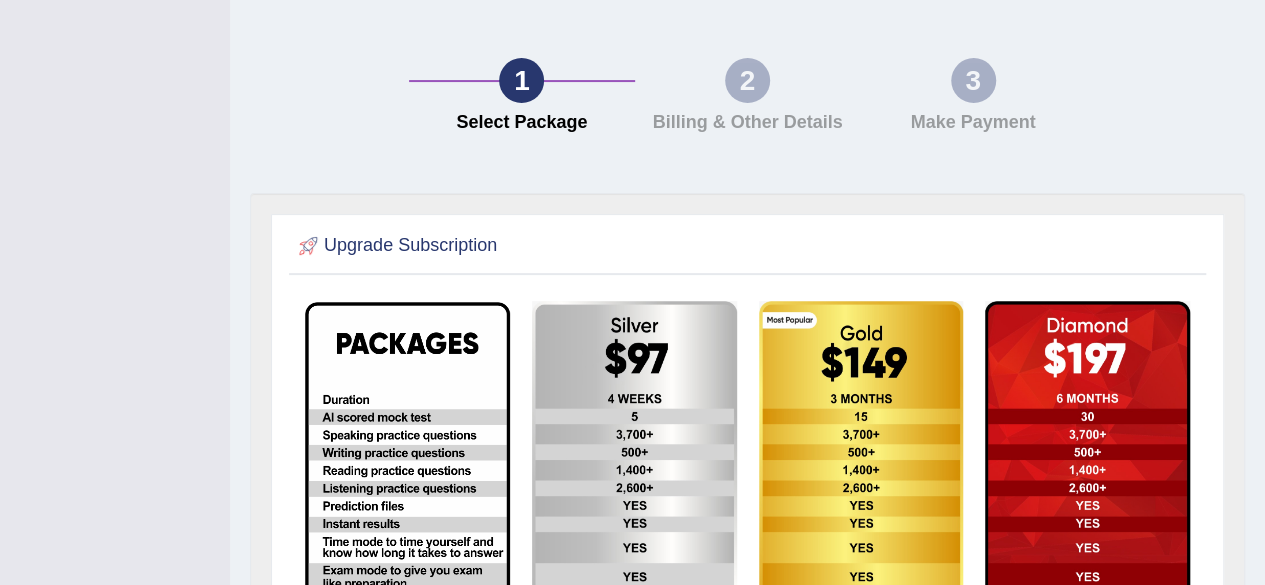 click on "2" at bounding box center [747, 80] 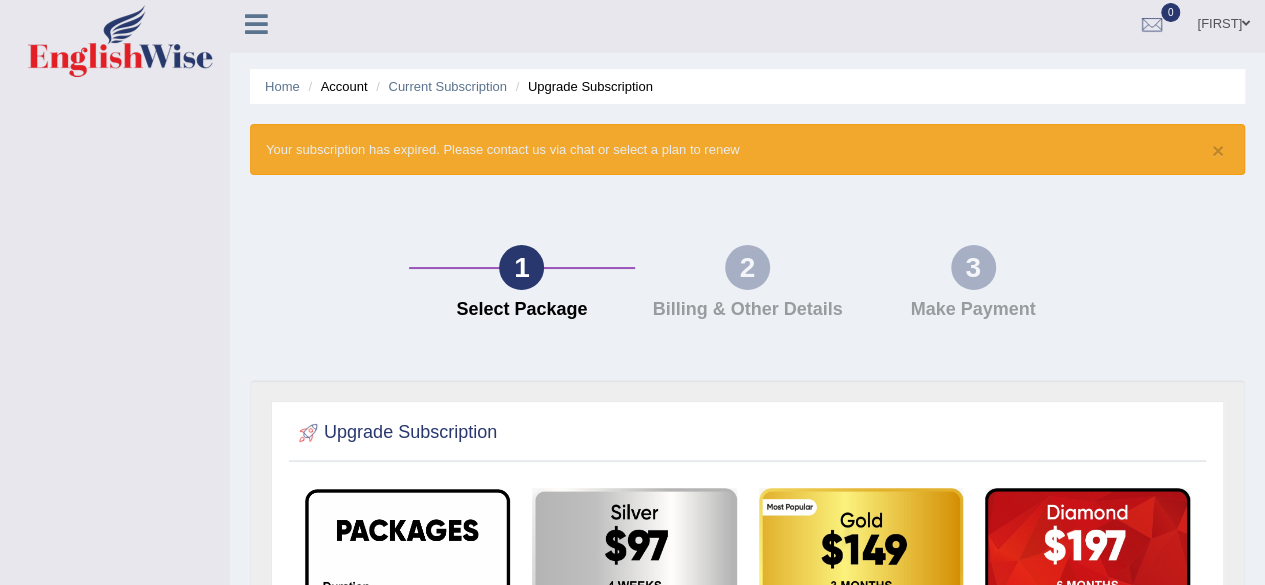 scroll, scrollTop: 0, scrollLeft: 0, axis: both 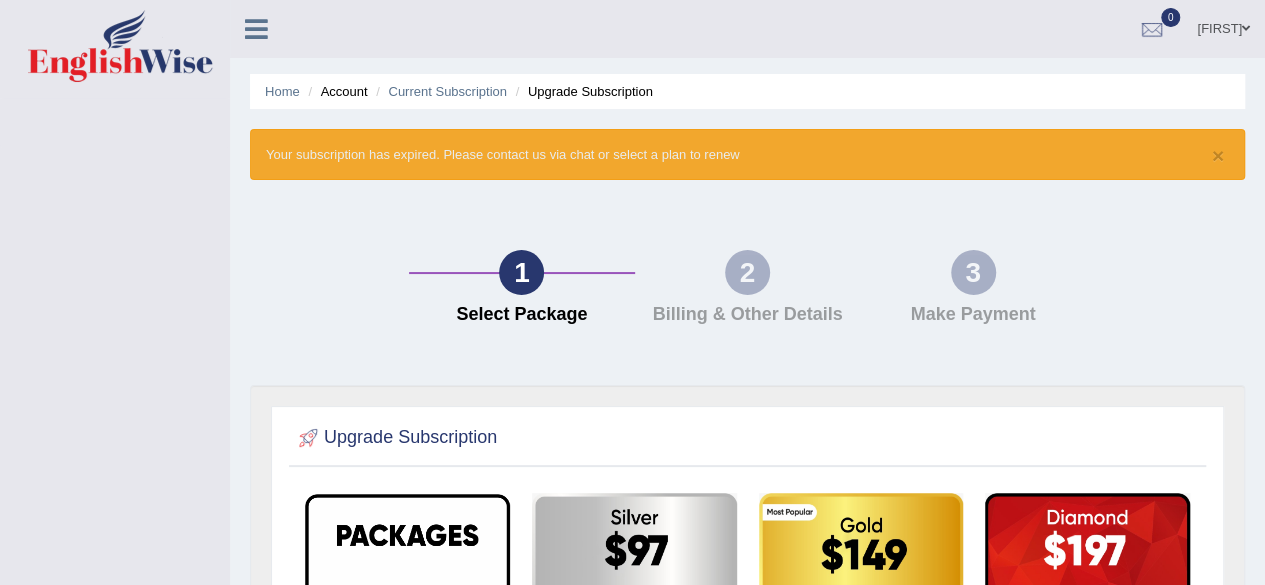click on "[FIRST]" at bounding box center [1223, 26] 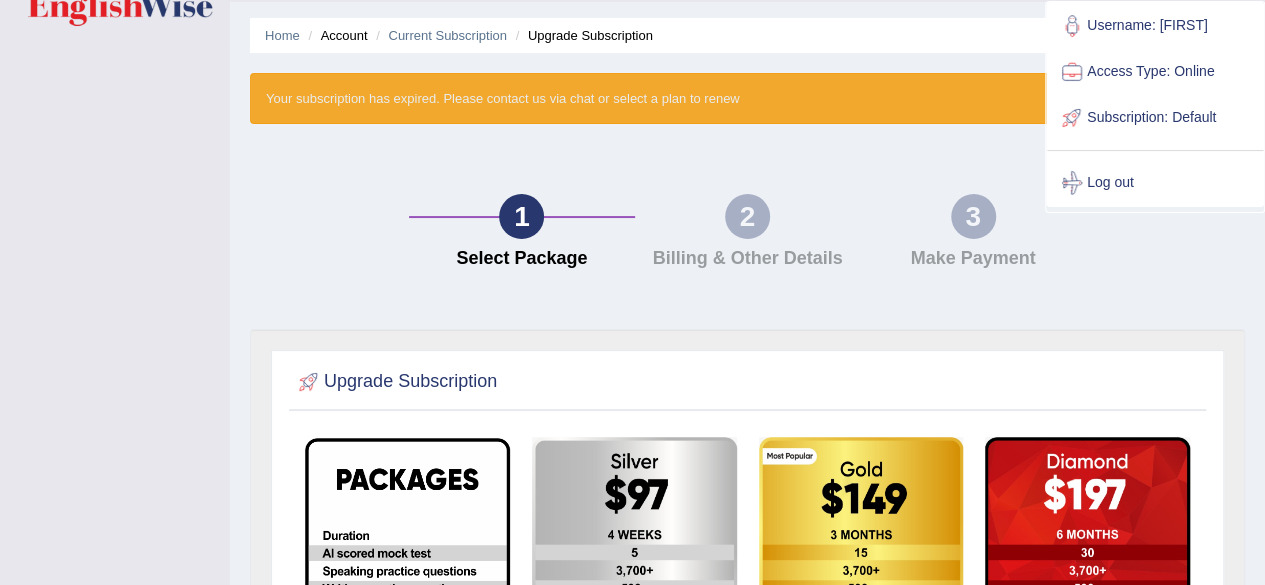 scroll, scrollTop: 52, scrollLeft: 0, axis: vertical 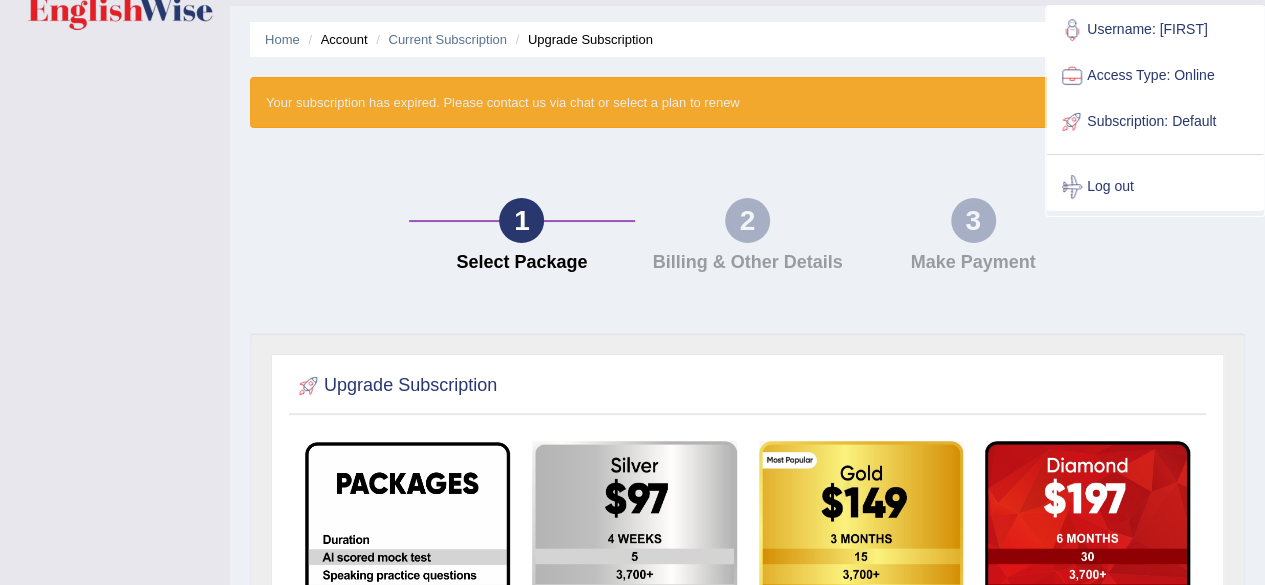click on "1
Select Package
2
Billing & Other Details
3
Make Payment" at bounding box center (747, 240) 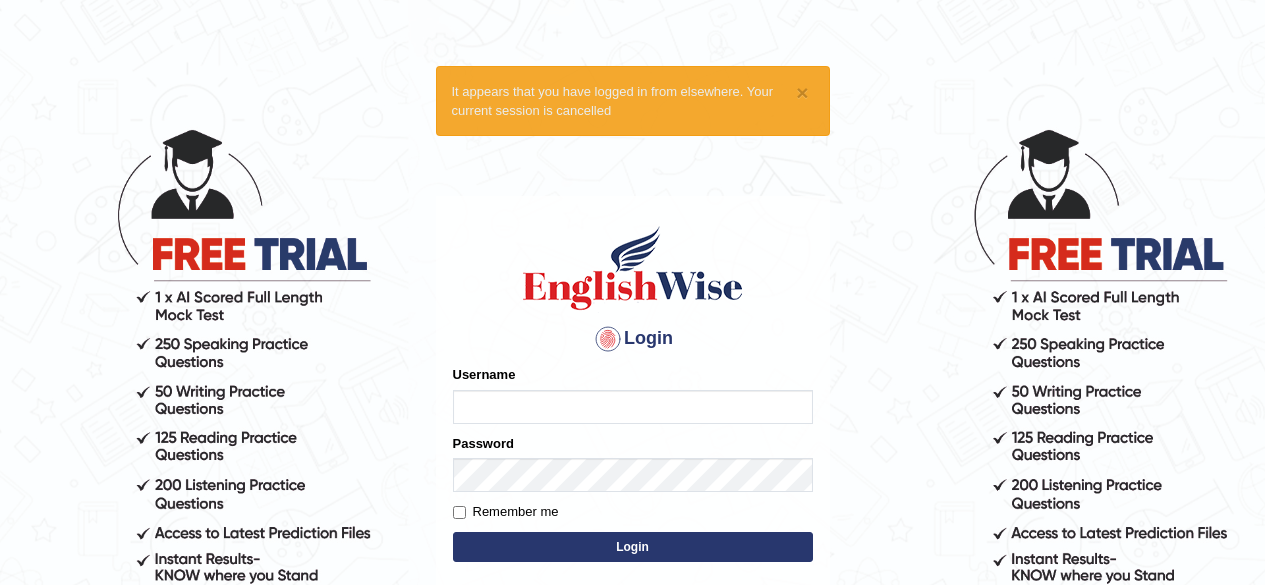 scroll, scrollTop: 0, scrollLeft: 0, axis: both 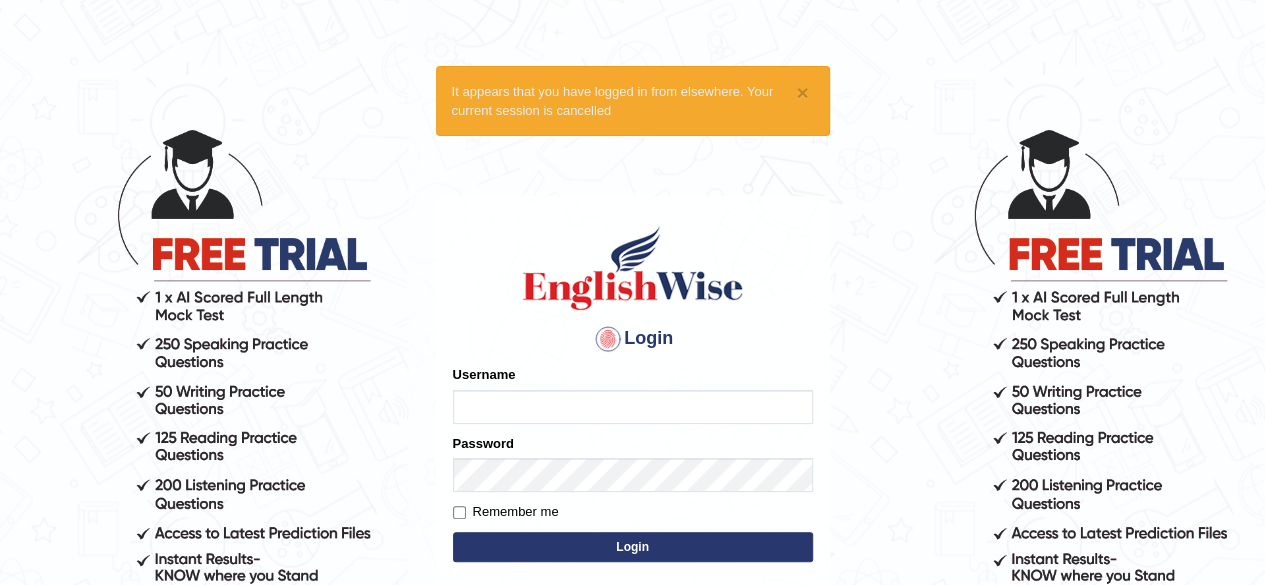 type on "vandit" 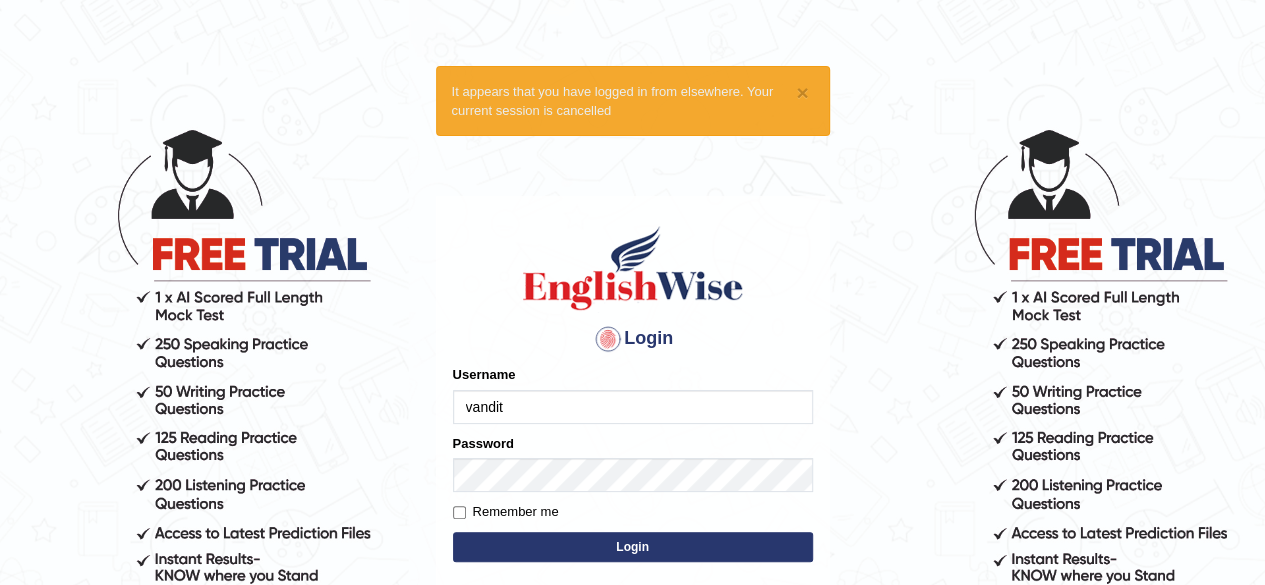 click on "Login" at bounding box center (633, 547) 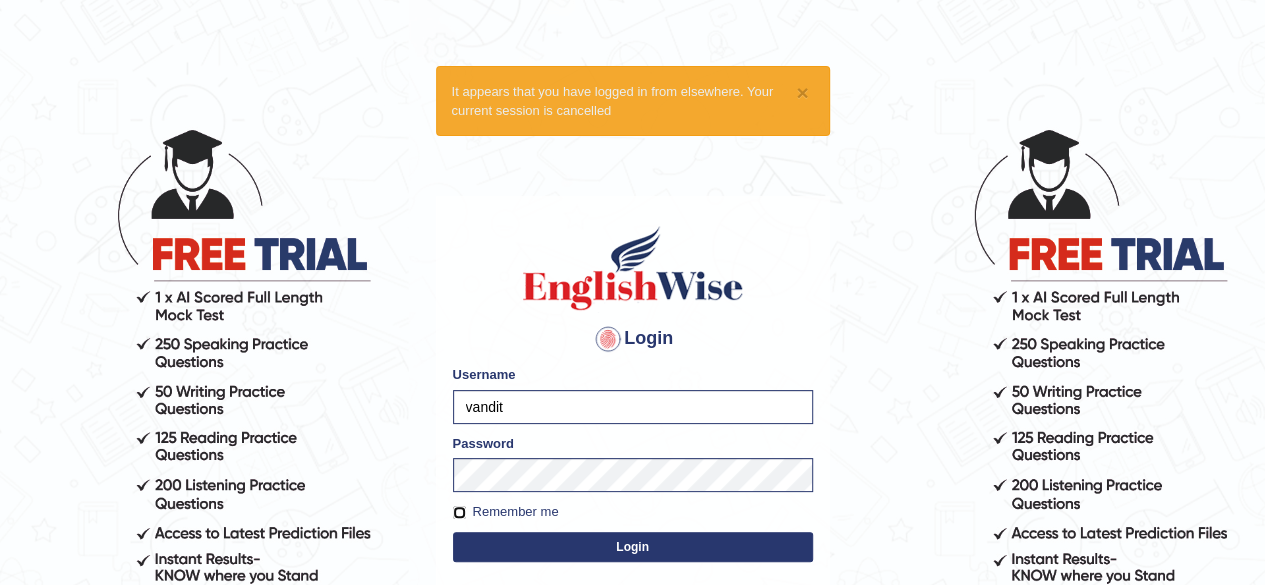 click on "Remember me" at bounding box center [459, 512] 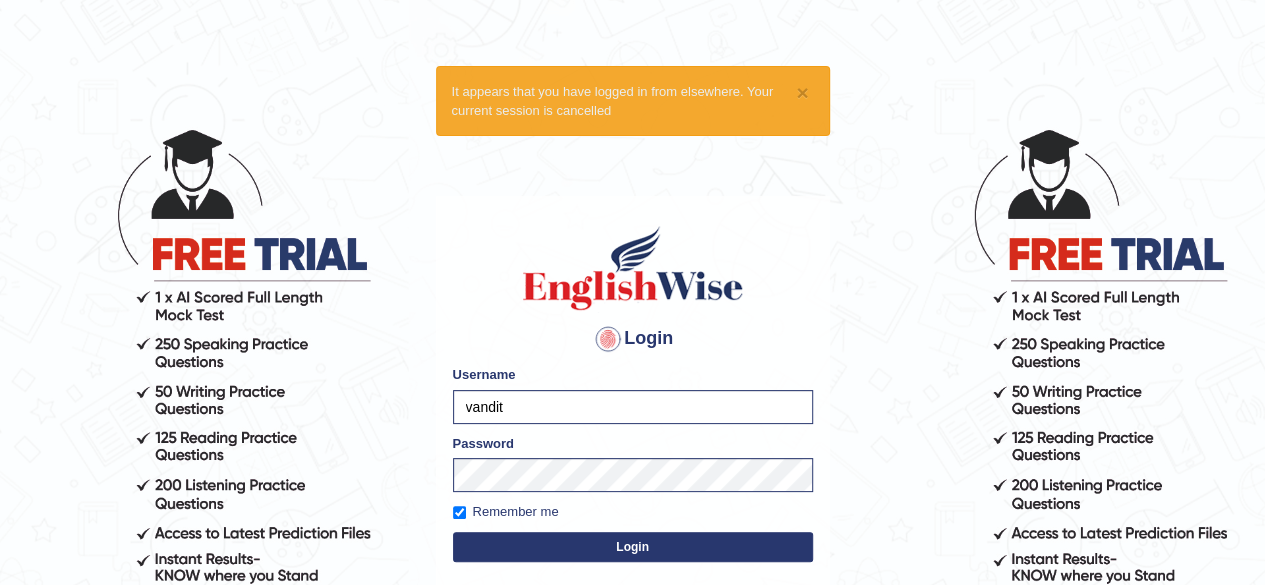 click on "Login" at bounding box center [633, 547] 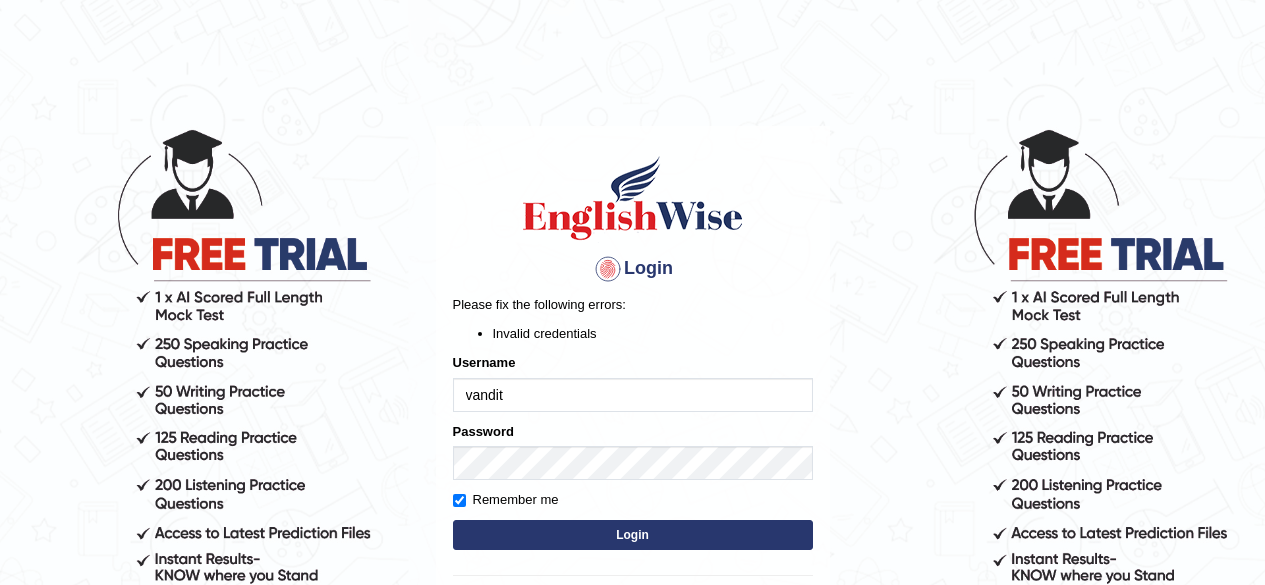 scroll, scrollTop: 0, scrollLeft: 0, axis: both 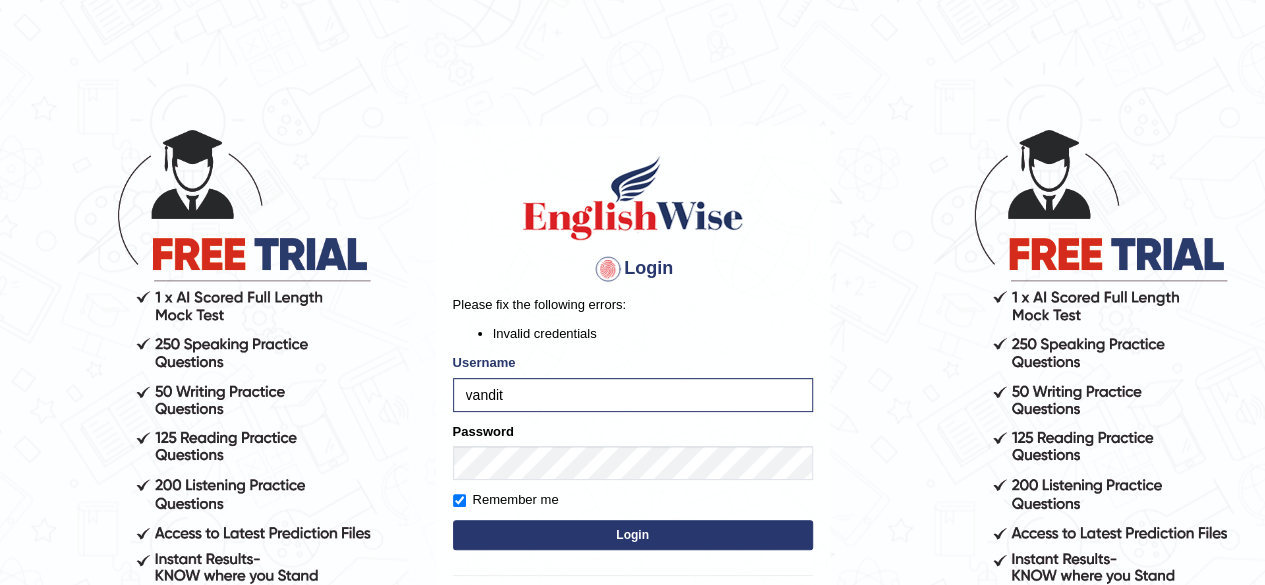 click on "Login" at bounding box center [633, 535] 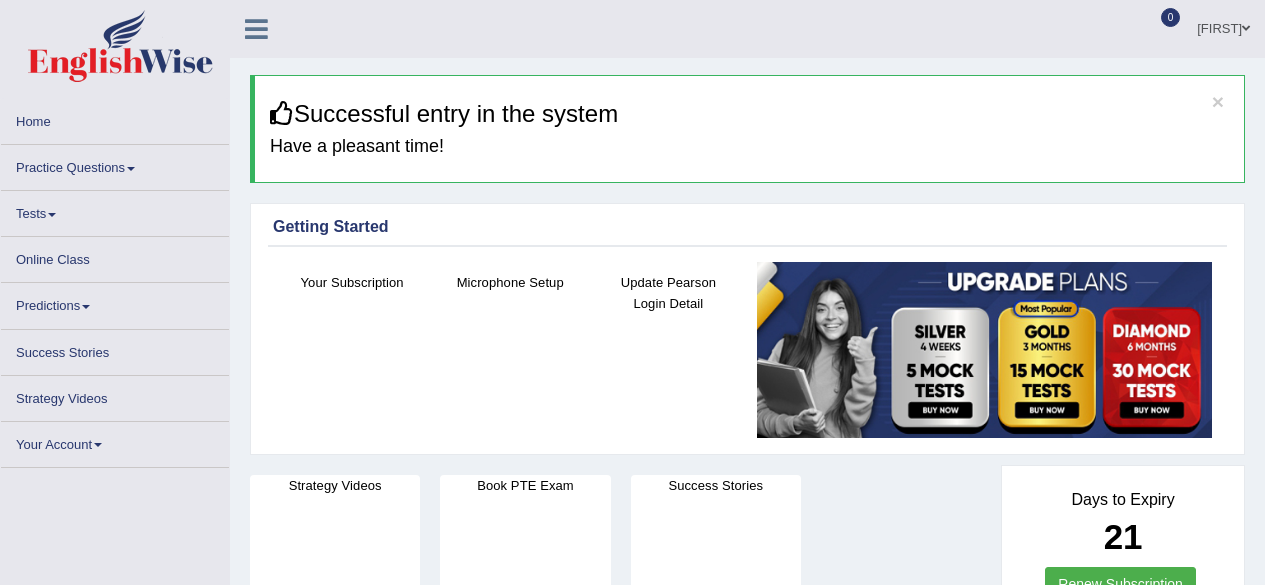 scroll, scrollTop: 0, scrollLeft: 0, axis: both 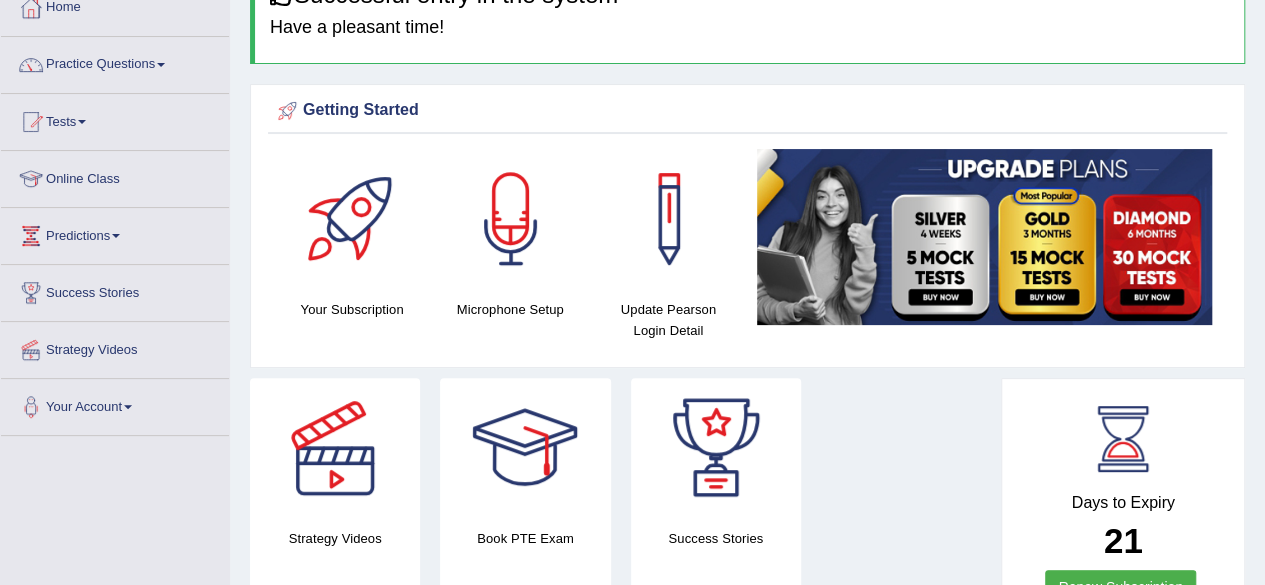 click at bounding box center [31, 122] 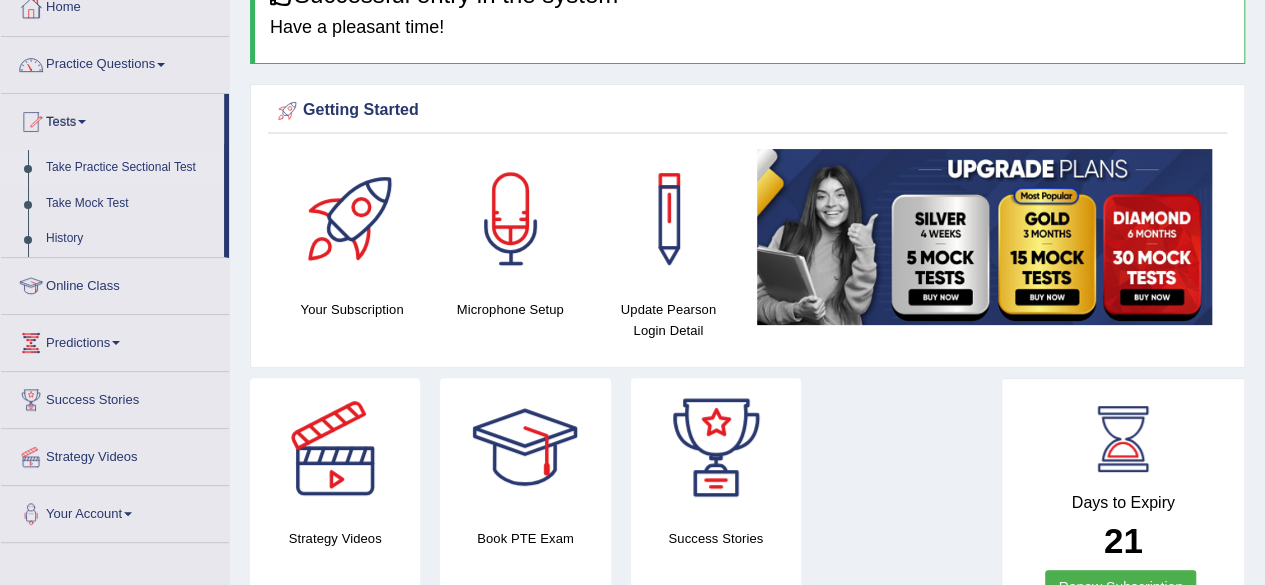 click on "Take Practice Sectional Test" at bounding box center [130, 168] 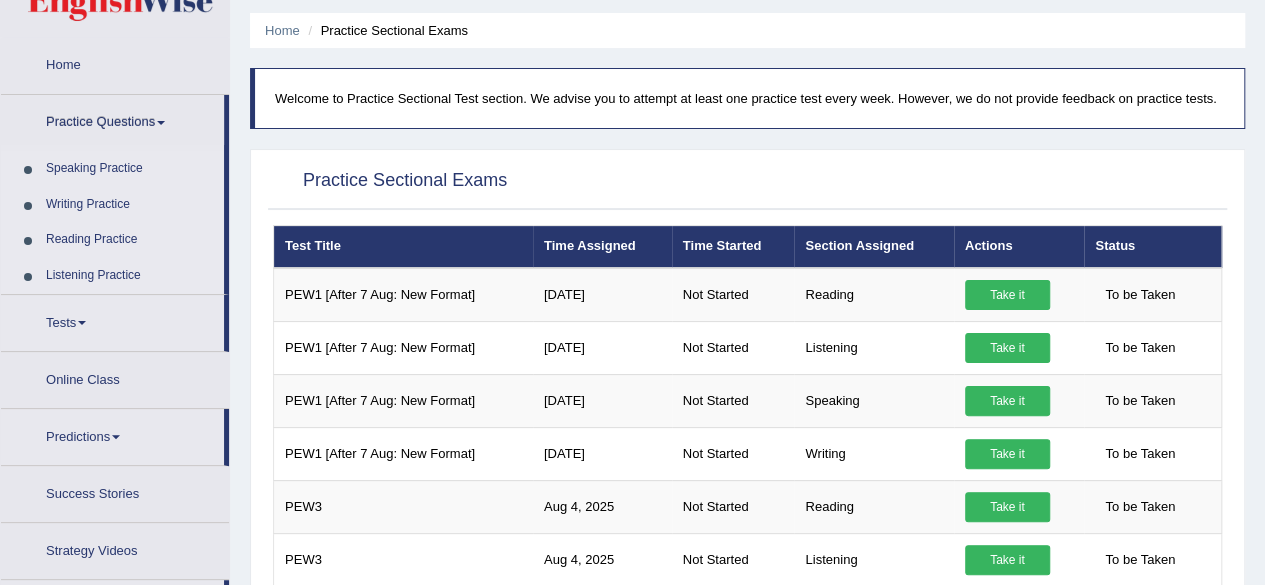 scroll, scrollTop: 0, scrollLeft: 0, axis: both 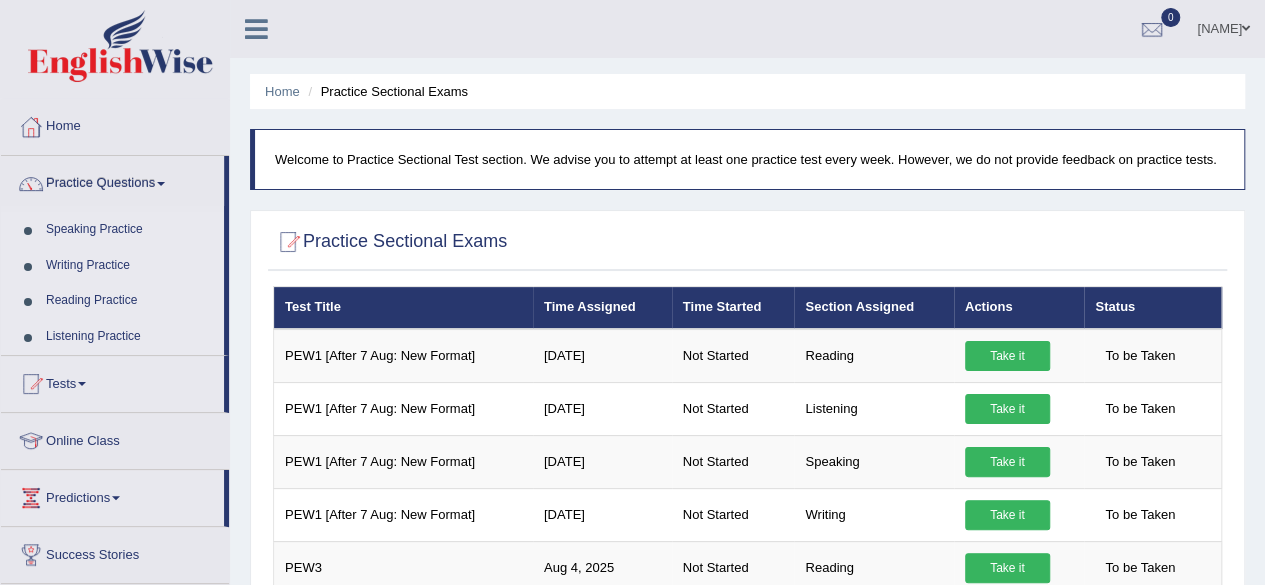click on "Practice Questions" at bounding box center (112, 181) 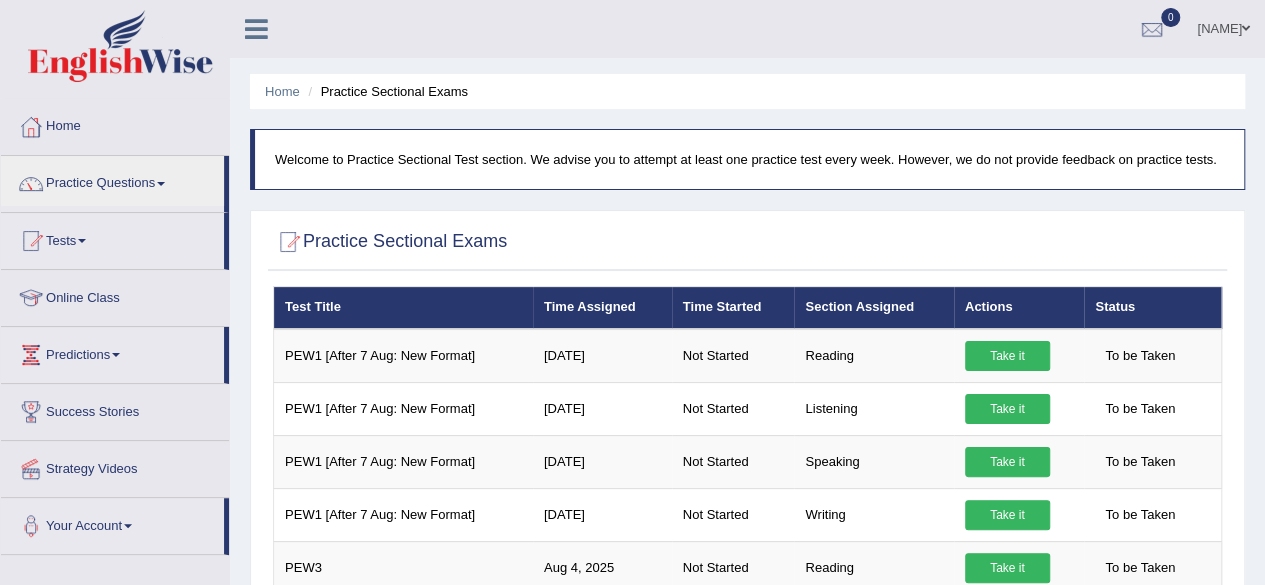 click on "Online Class" at bounding box center [115, 295] 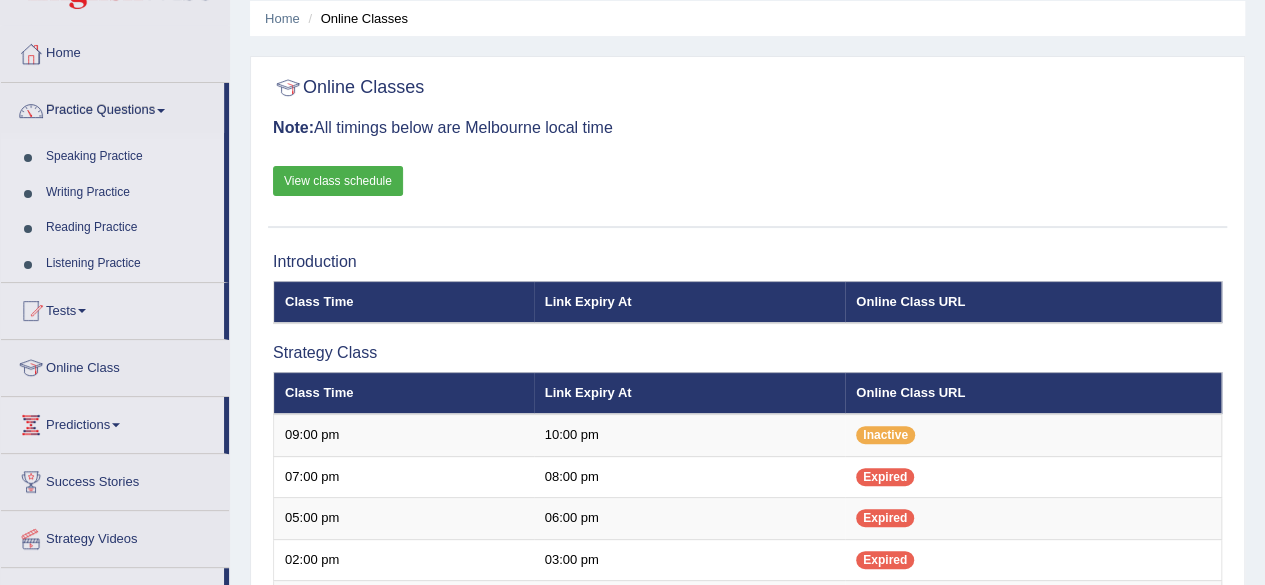 scroll, scrollTop: 0, scrollLeft: 0, axis: both 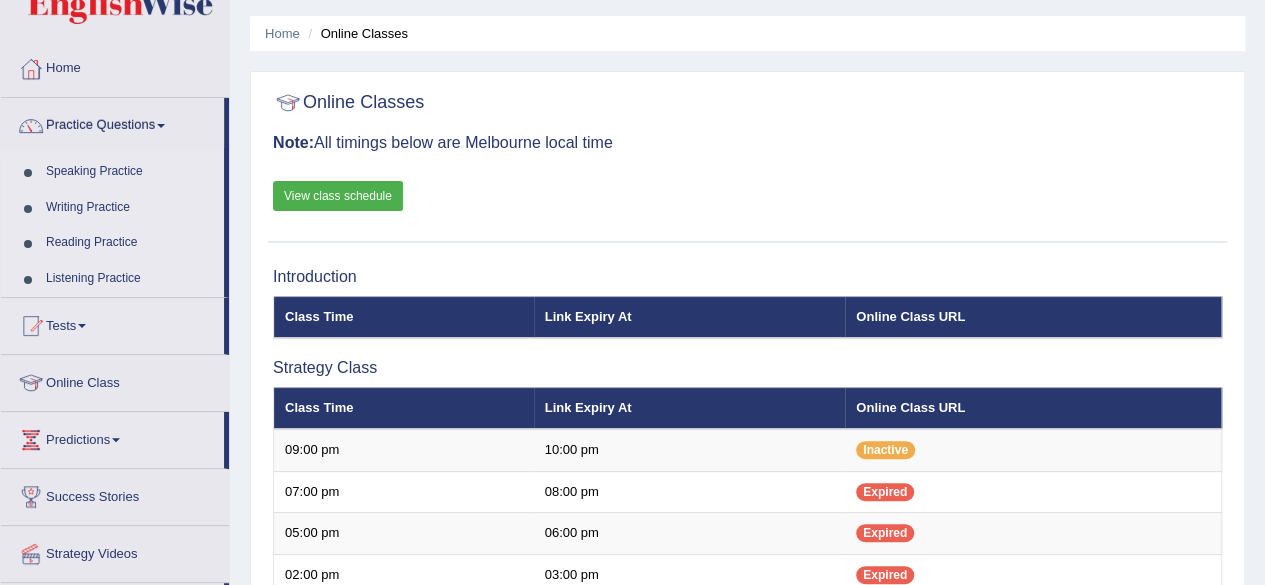 click on "View class schedule" at bounding box center [338, 196] 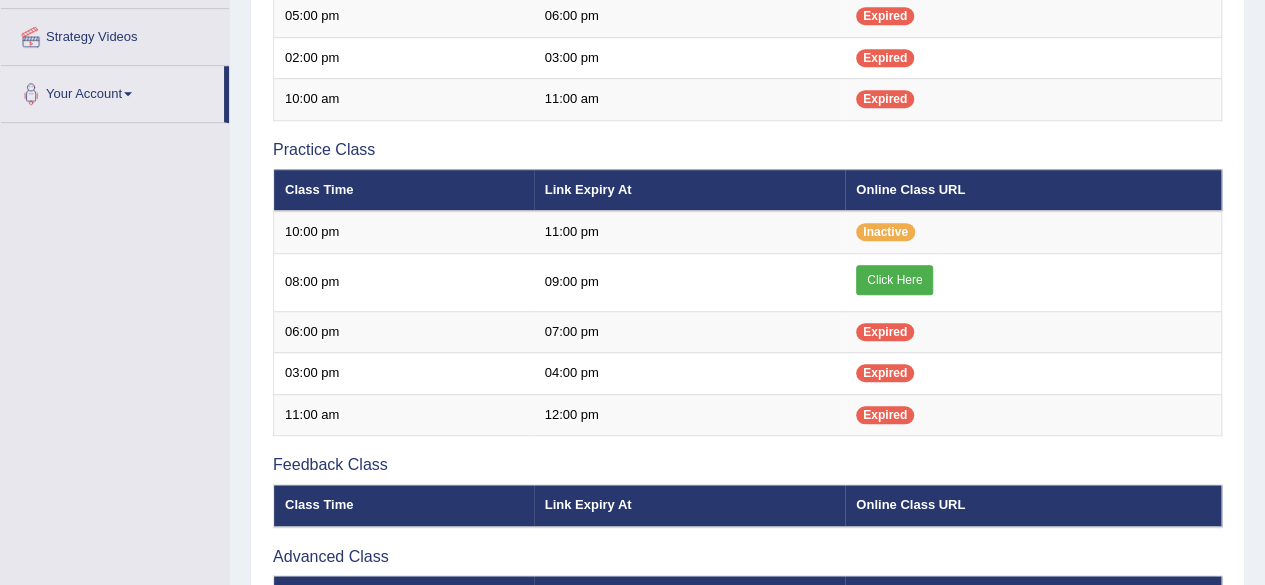scroll, scrollTop: 601, scrollLeft: 0, axis: vertical 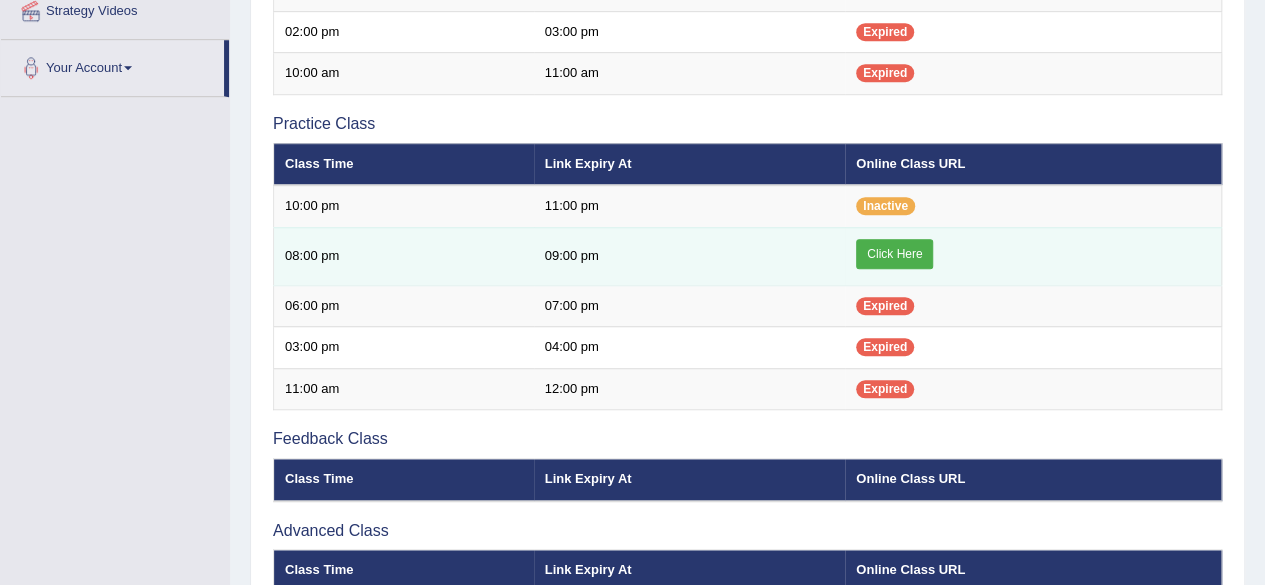 click on "Click Here" at bounding box center (894, 254) 